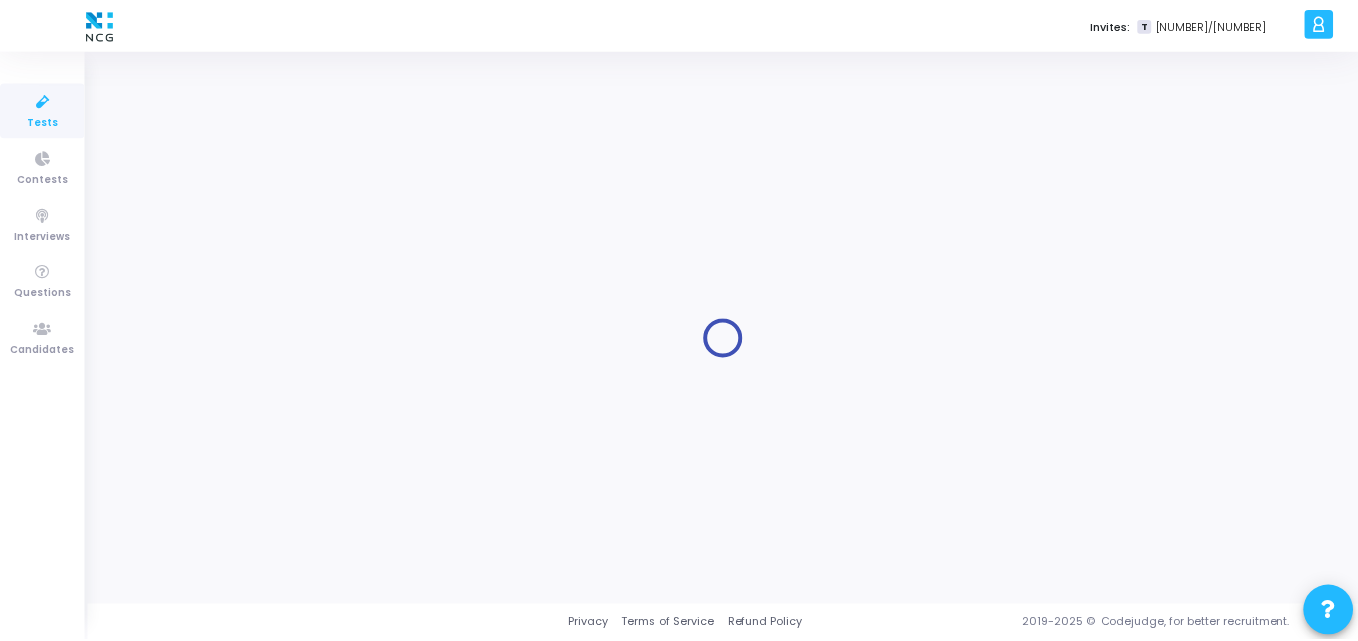scroll, scrollTop: 0, scrollLeft: 0, axis: both 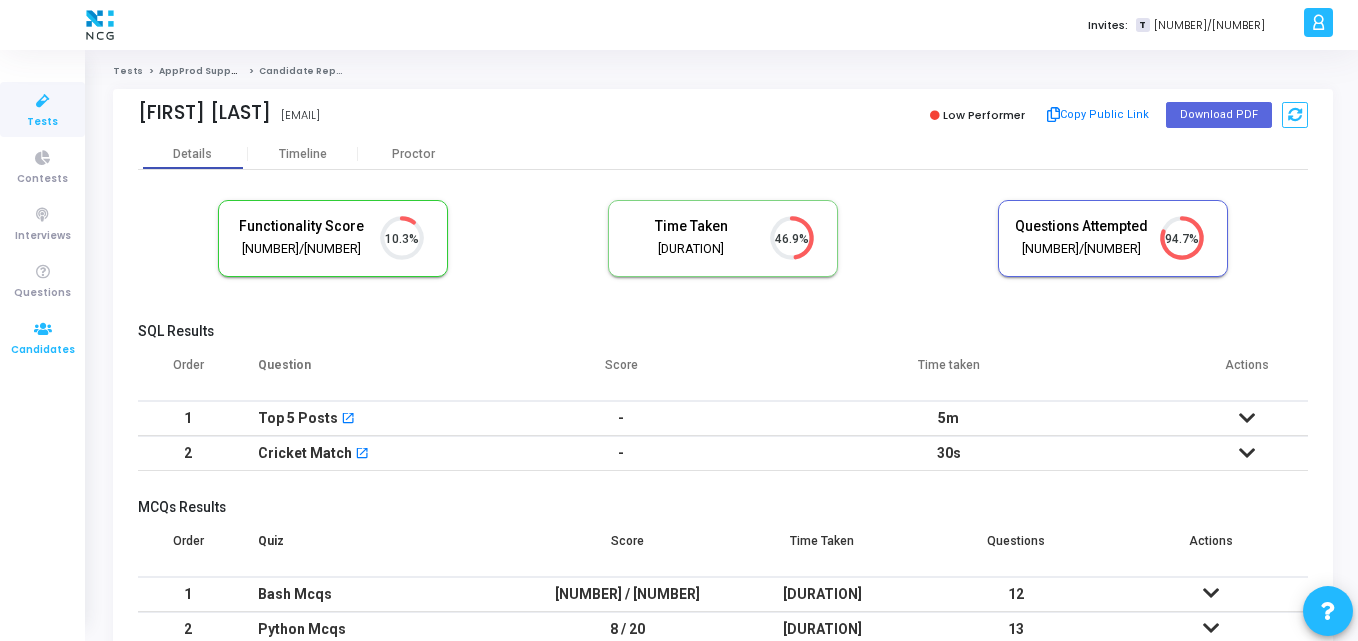 click at bounding box center (43, 329) 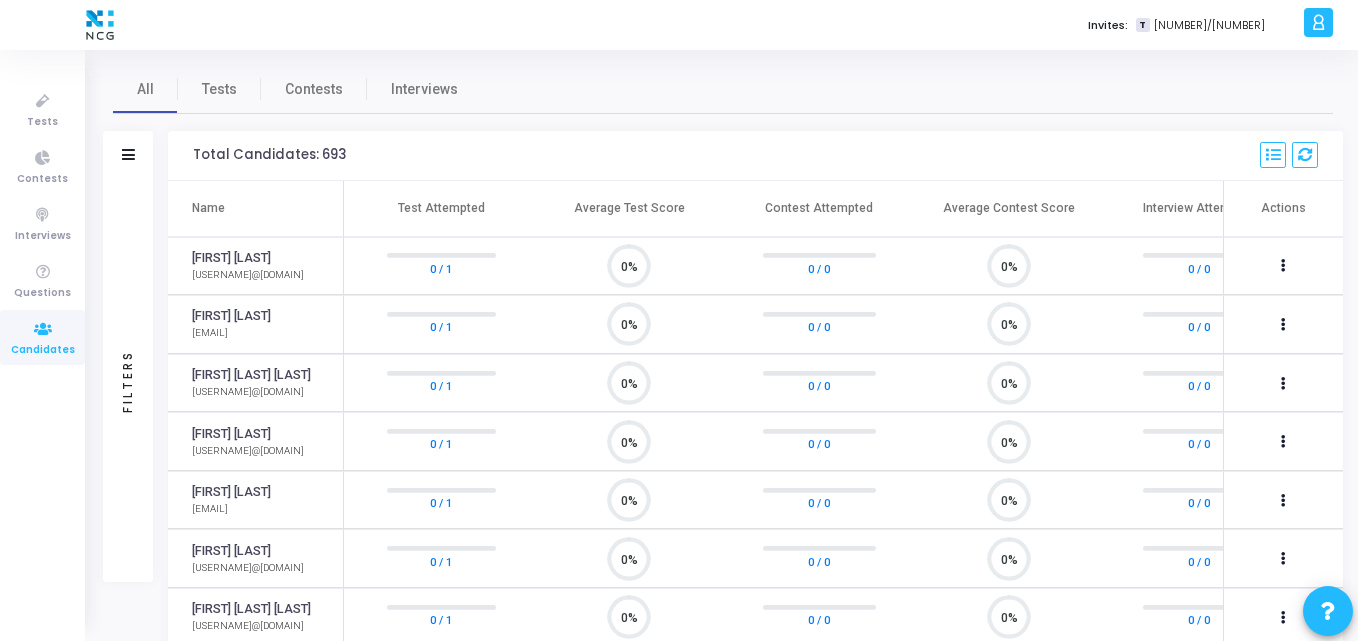 scroll, scrollTop: 9, scrollLeft: 9, axis: both 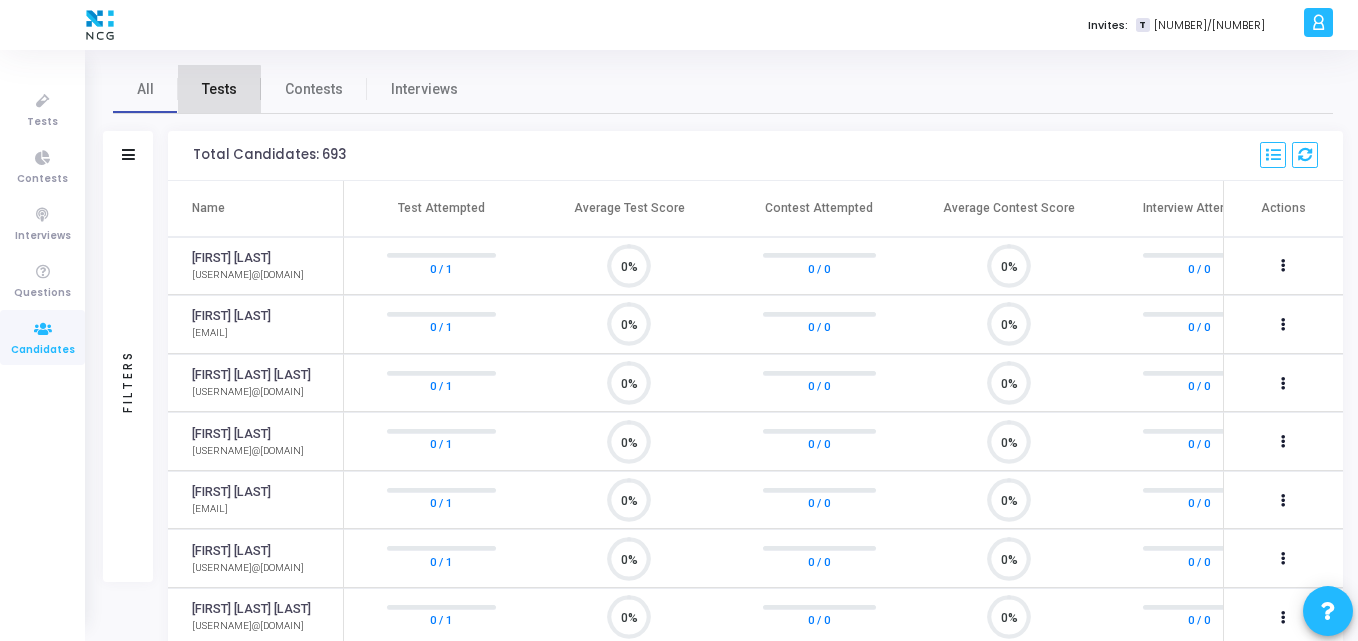click on "Tests" at bounding box center [219, 89] 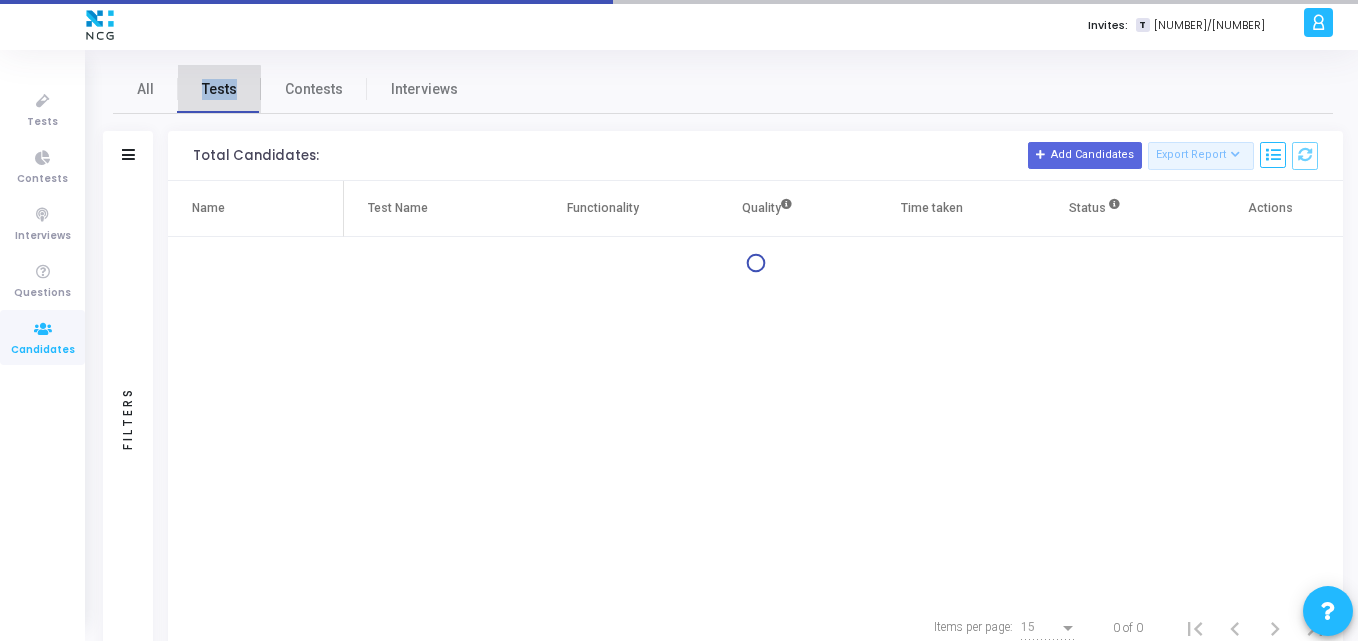 click on "Tests" at bounding box center (219, 89) 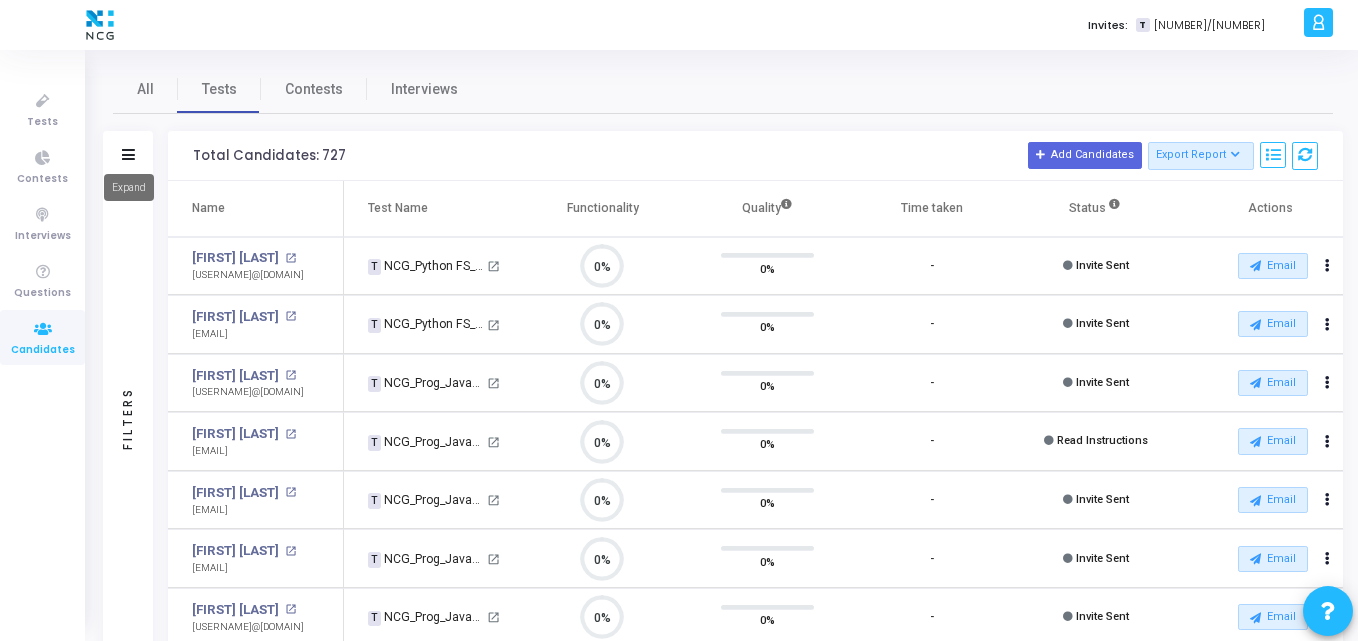 click 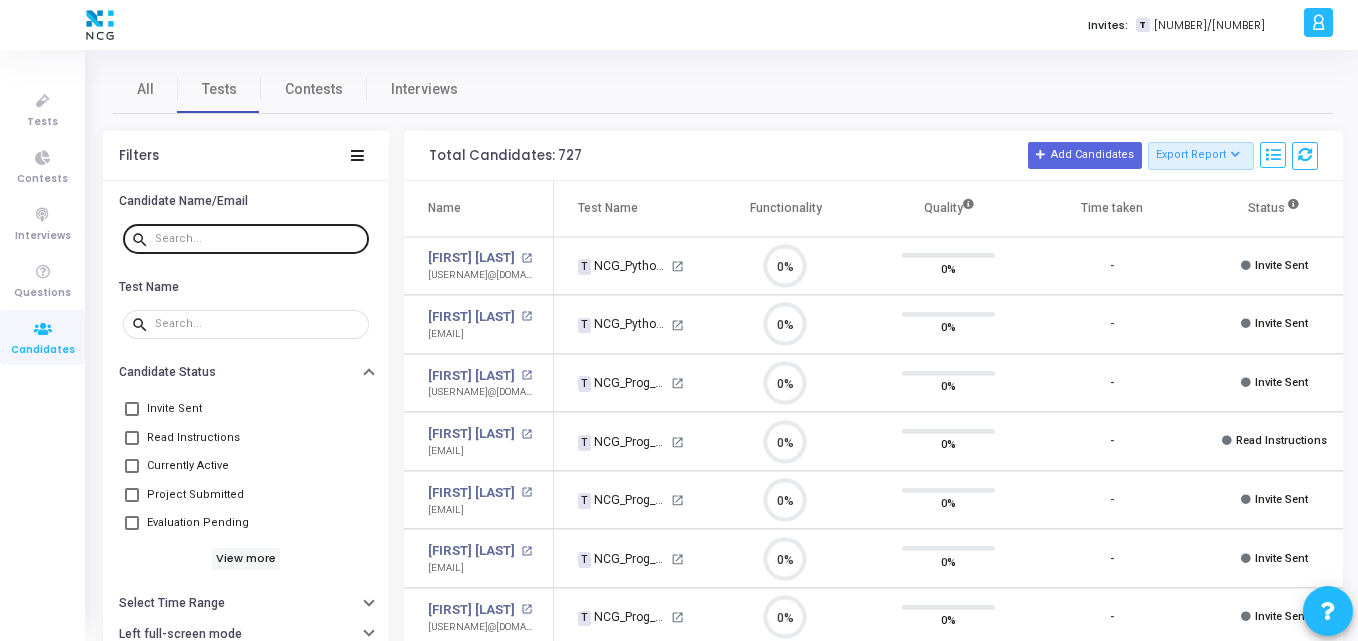 click at bounding box center [258, 238] 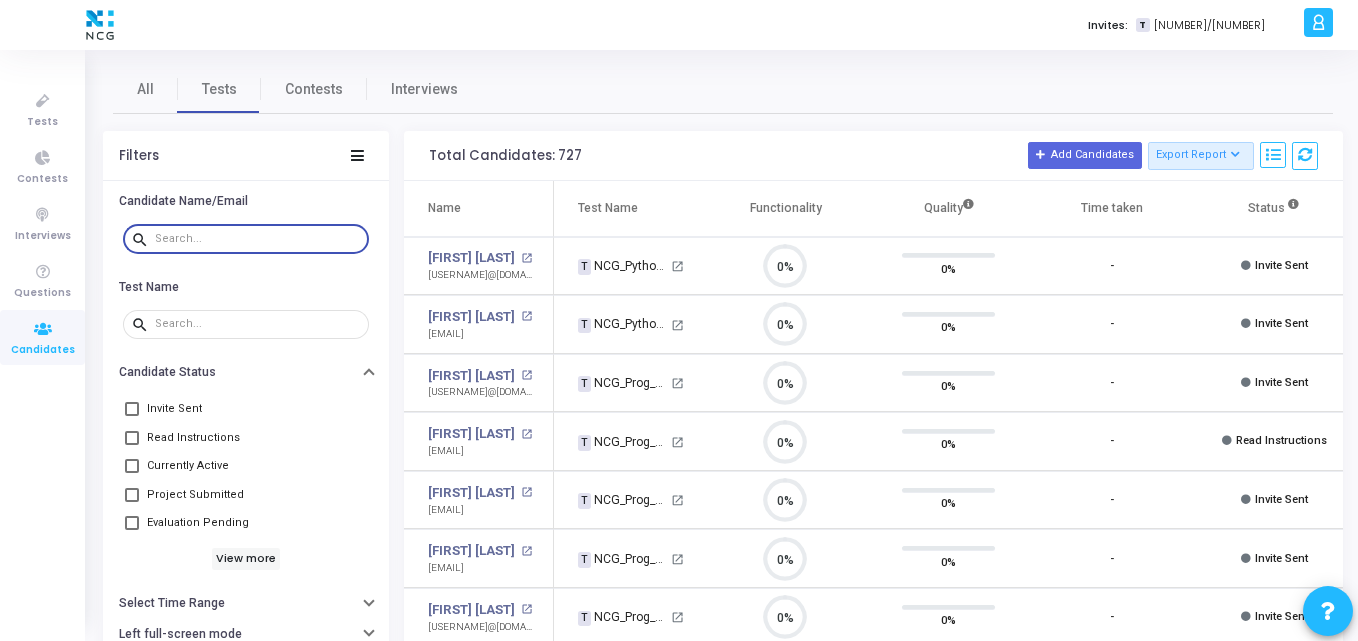 click at bounding box center (258, 239) 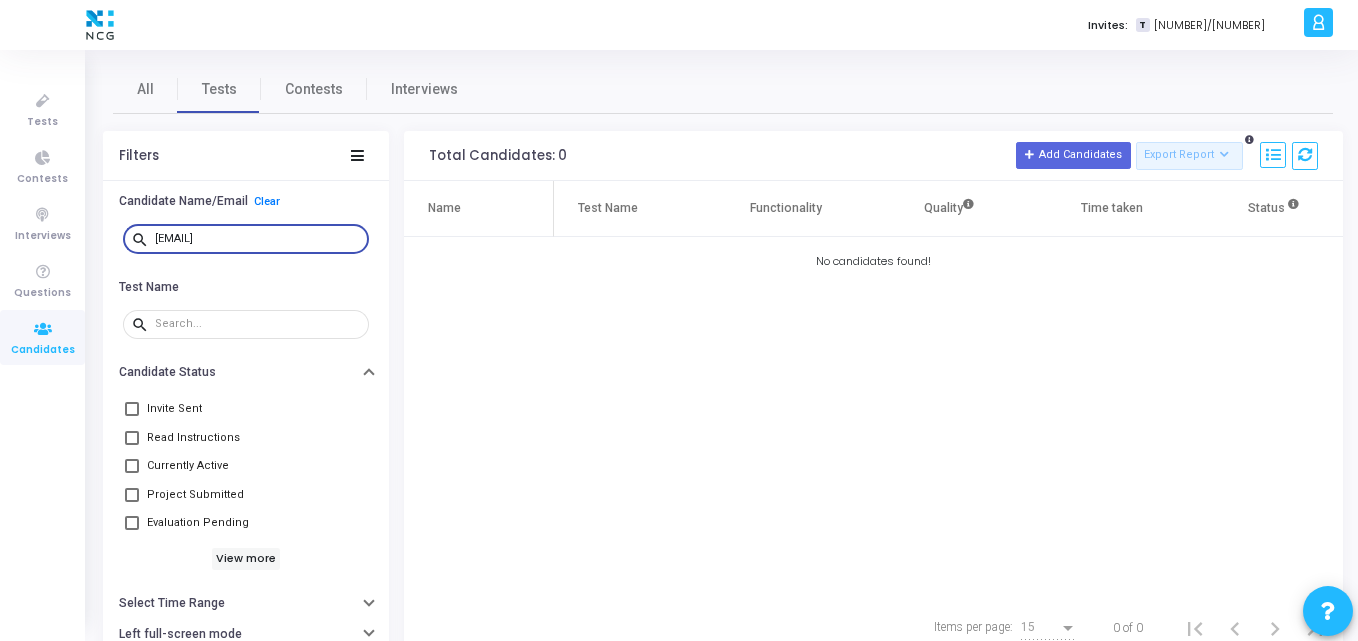 type on "krahul1990.in@gmail.com" 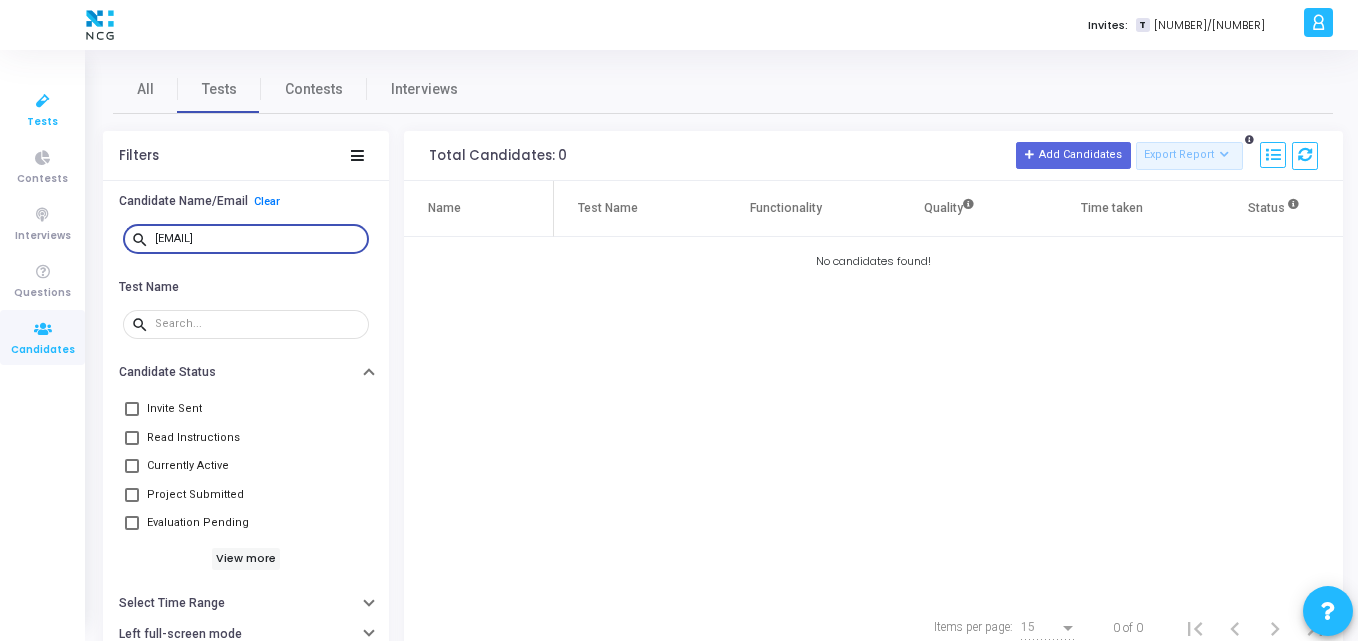 click at bounding box center (43, 101) 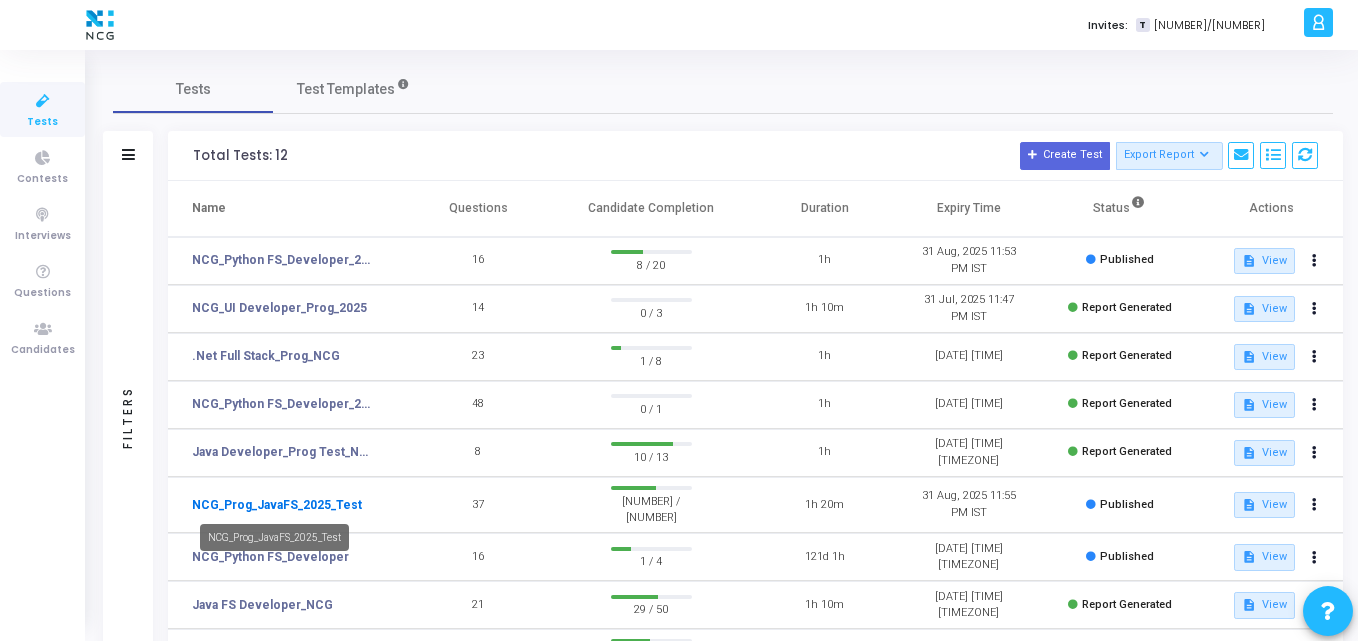 click on "NCG_Prog_JavaFS_2025_Test" 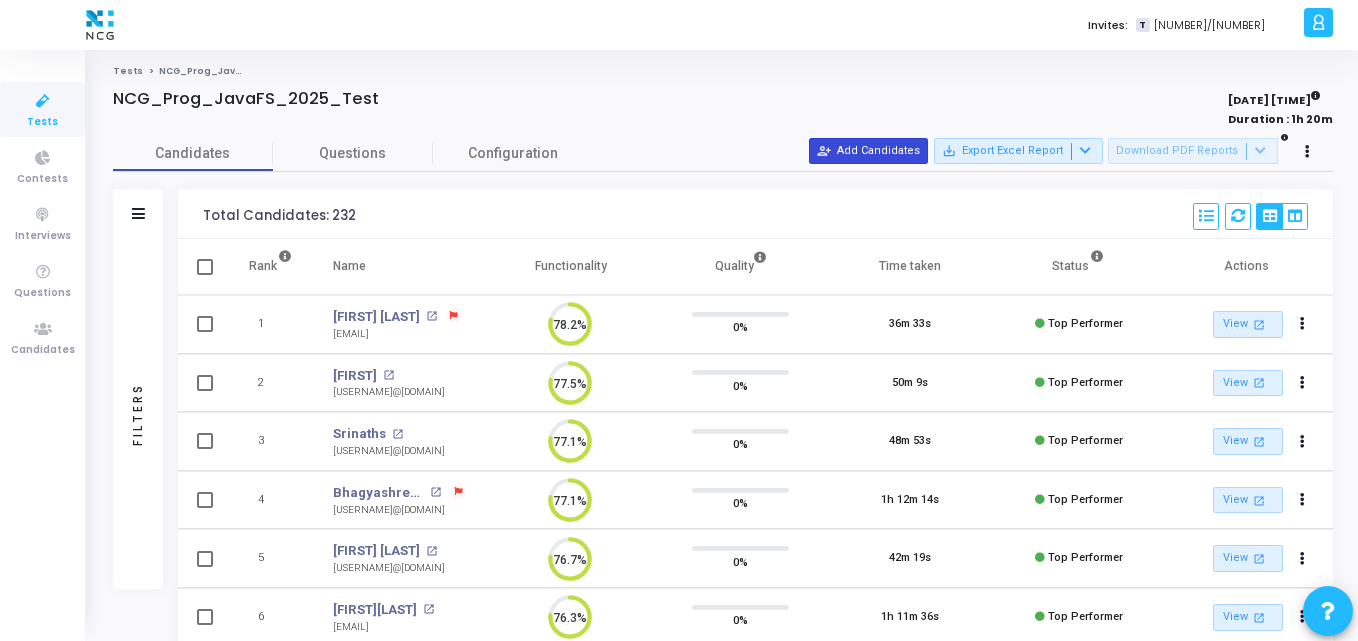 click on "person_add_alt  Add Candidates" at bounding box center (868, 151) 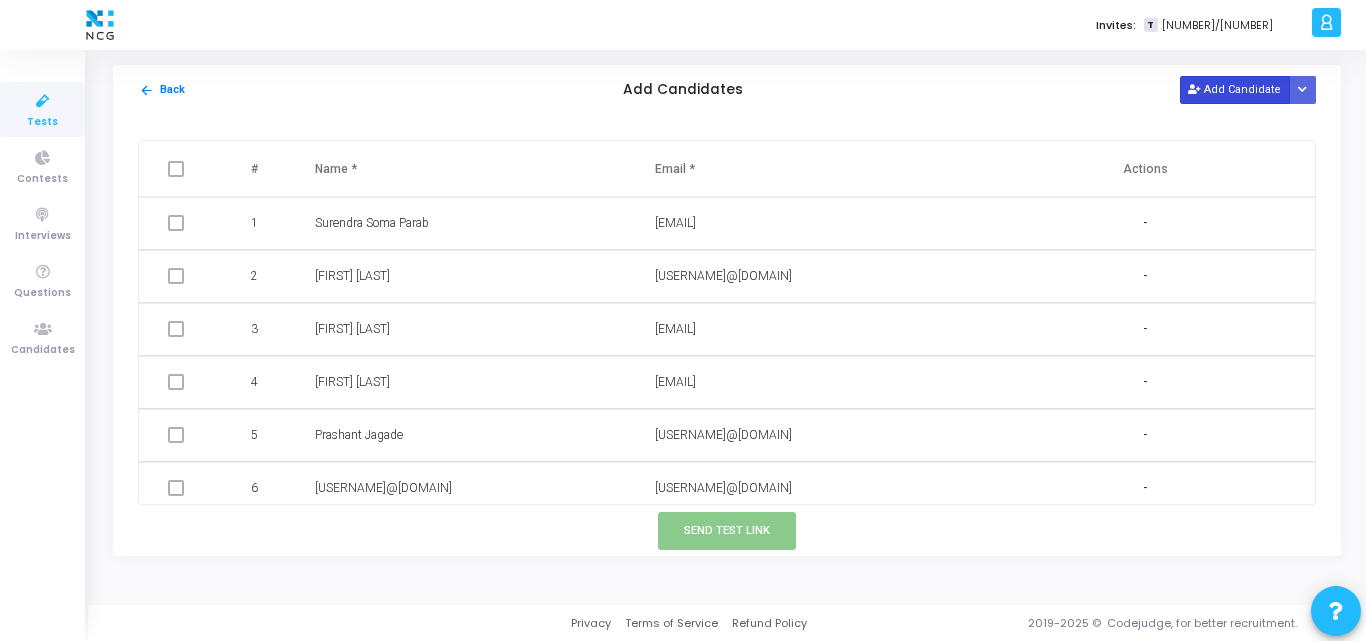 click on "Add Candidate" at bounding box center (1235, 89) 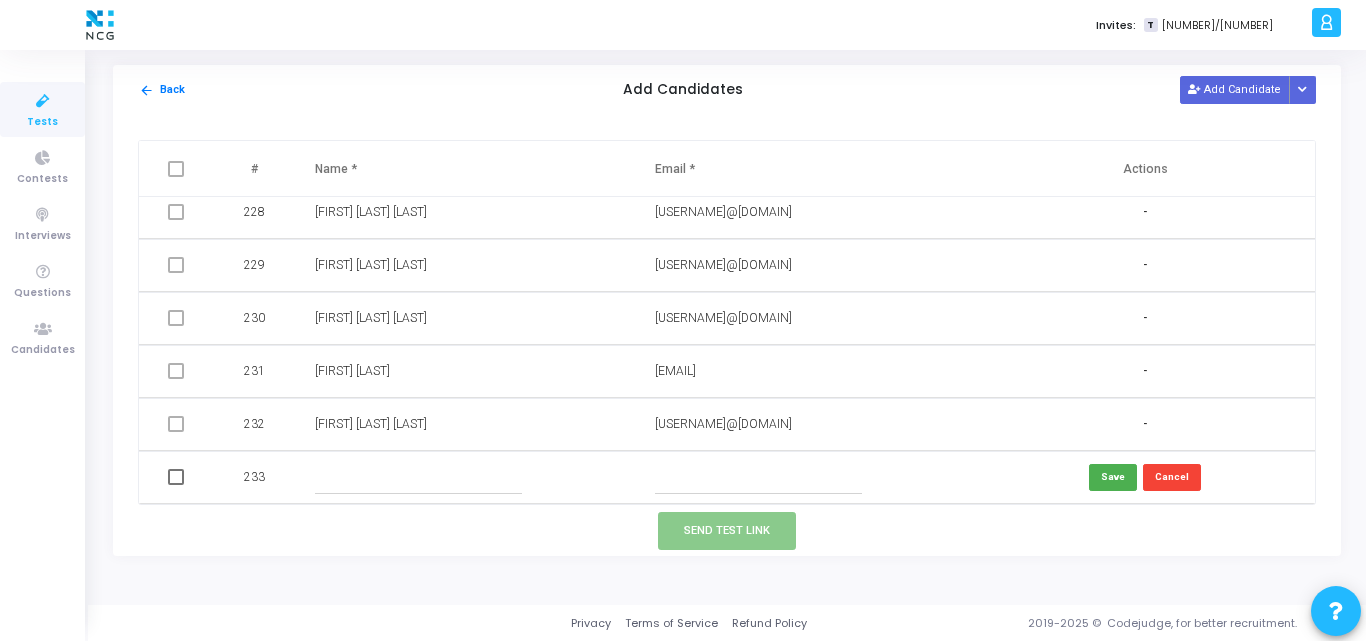 click at bounding box center (758, 477) 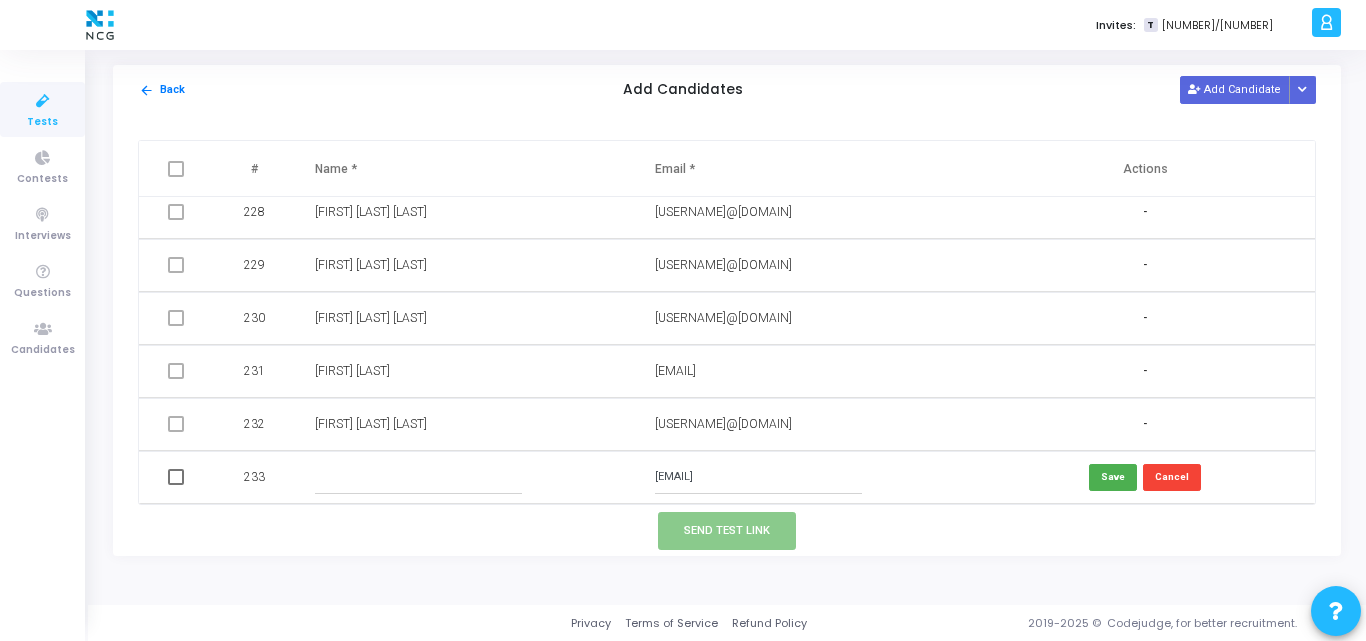 type on "[EMAIL]" 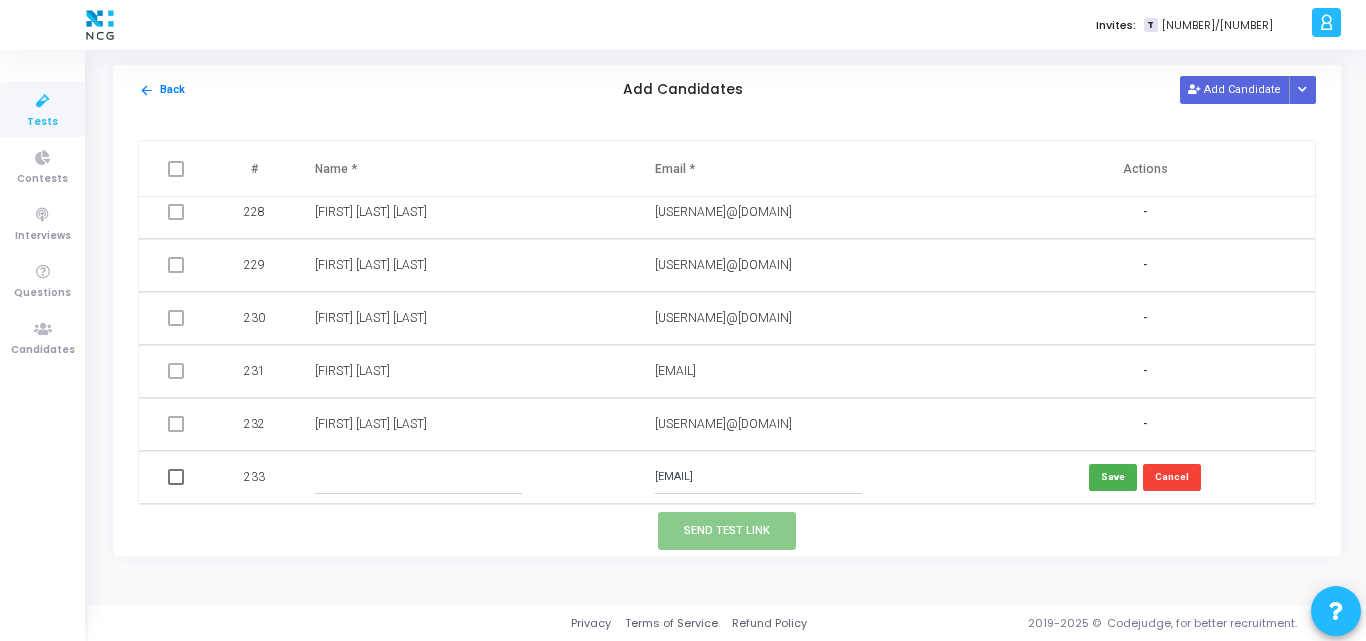 click at bounding box center (418, 477) 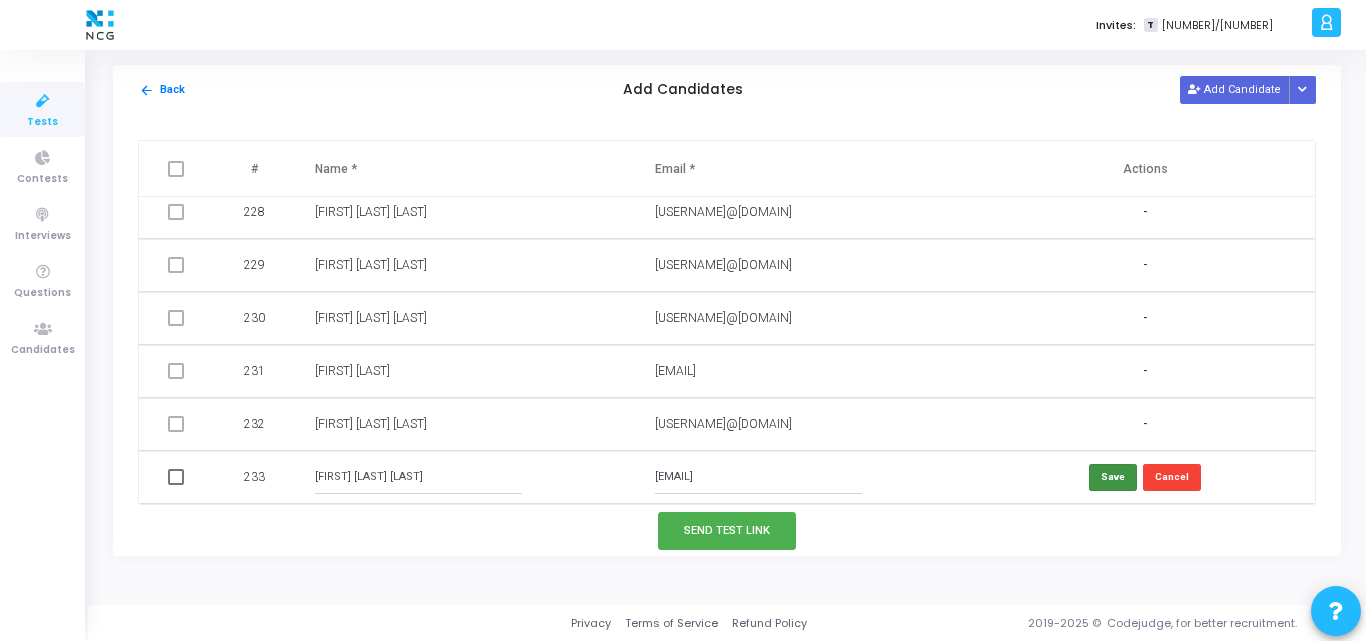 type on "[FIRST] [LAST] [LAST]" 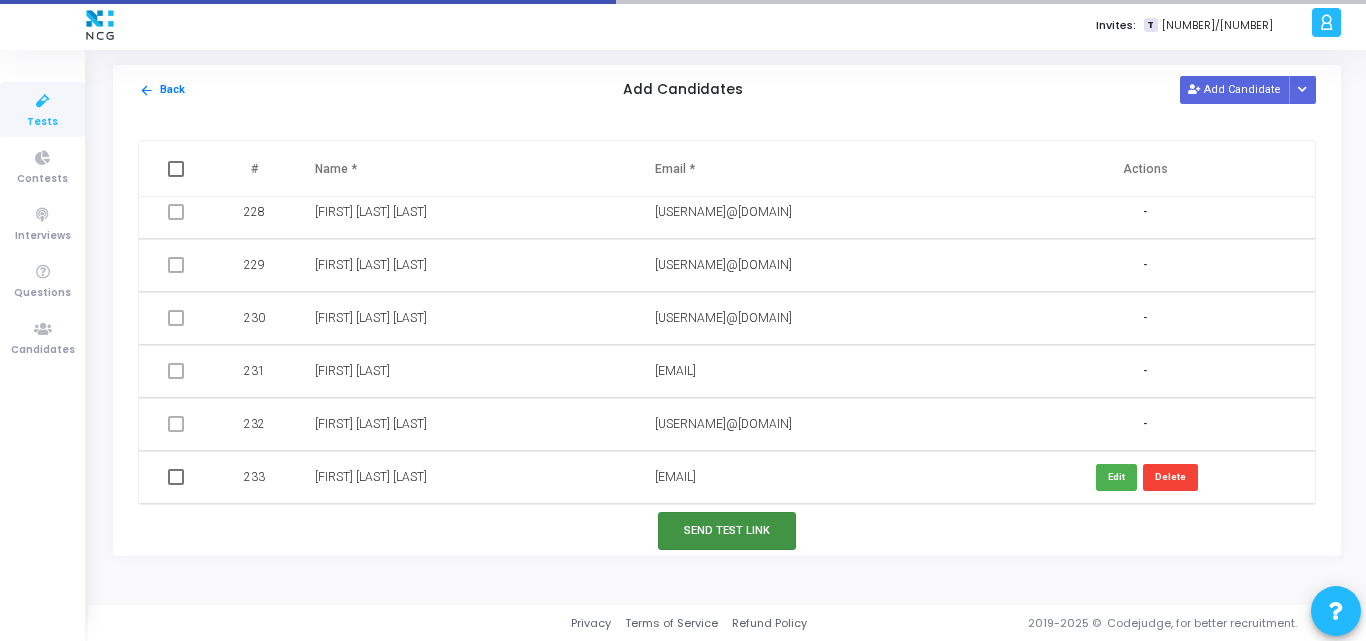 click on "Send Test Link" at bounding box center [727, 530] 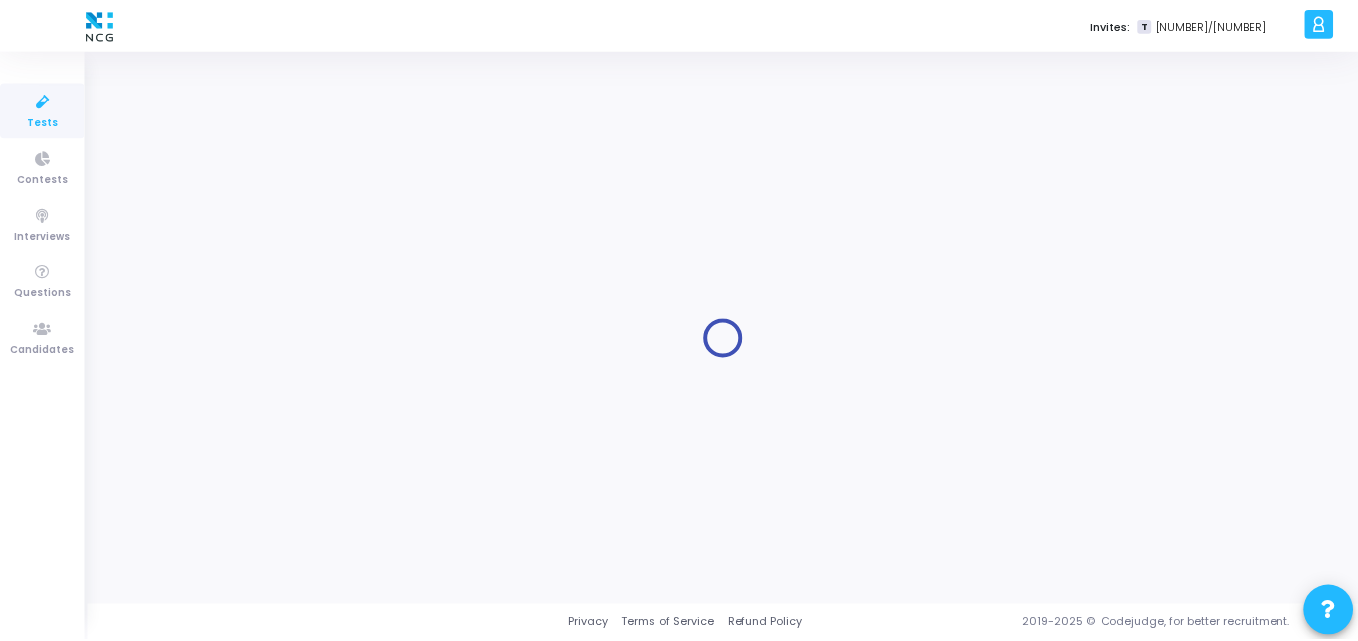scroll, scrollTop: 0, scrollLeft: 0, axis: both 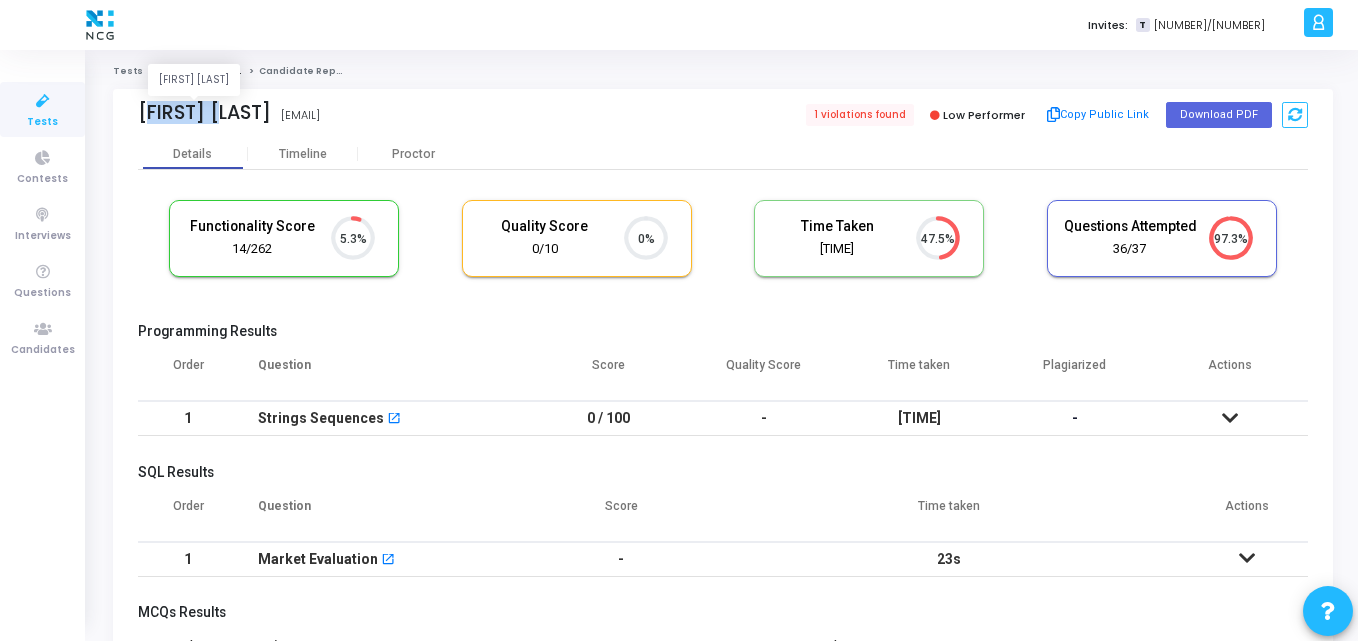 drag, startPoint x: 221, startPoint y: 108, endPoint x: 123, endPoint y: 114, distance: 98.1835 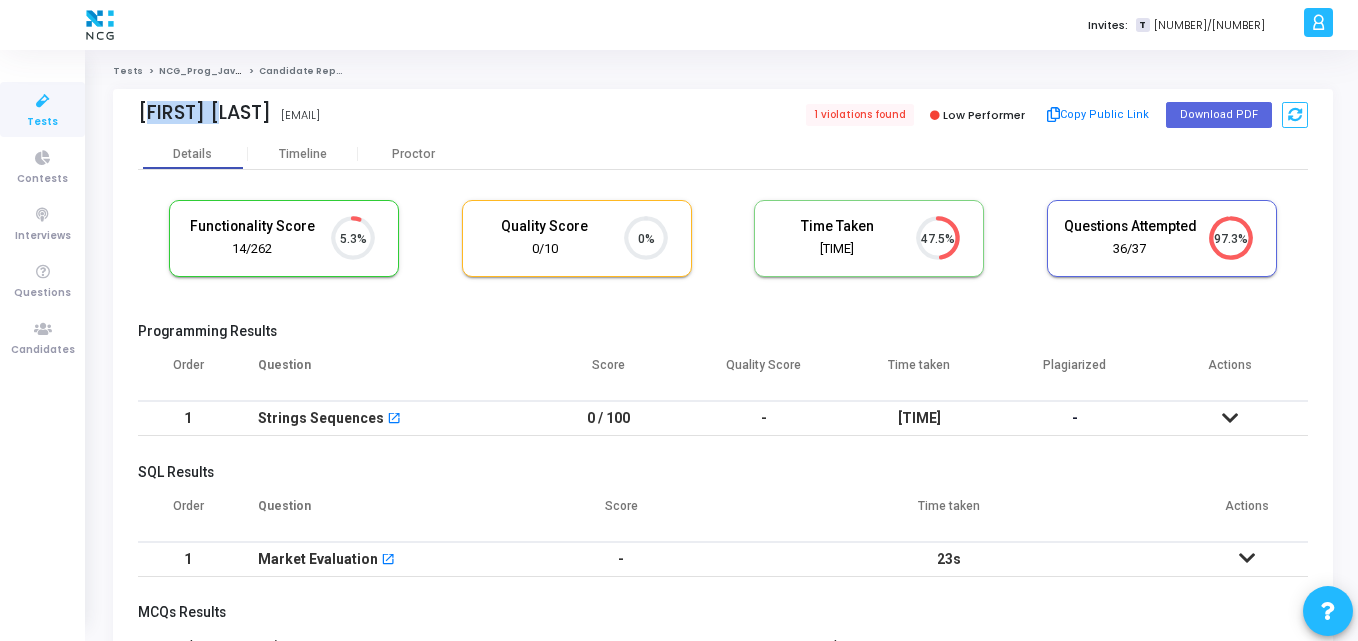 copy on "Barath N" 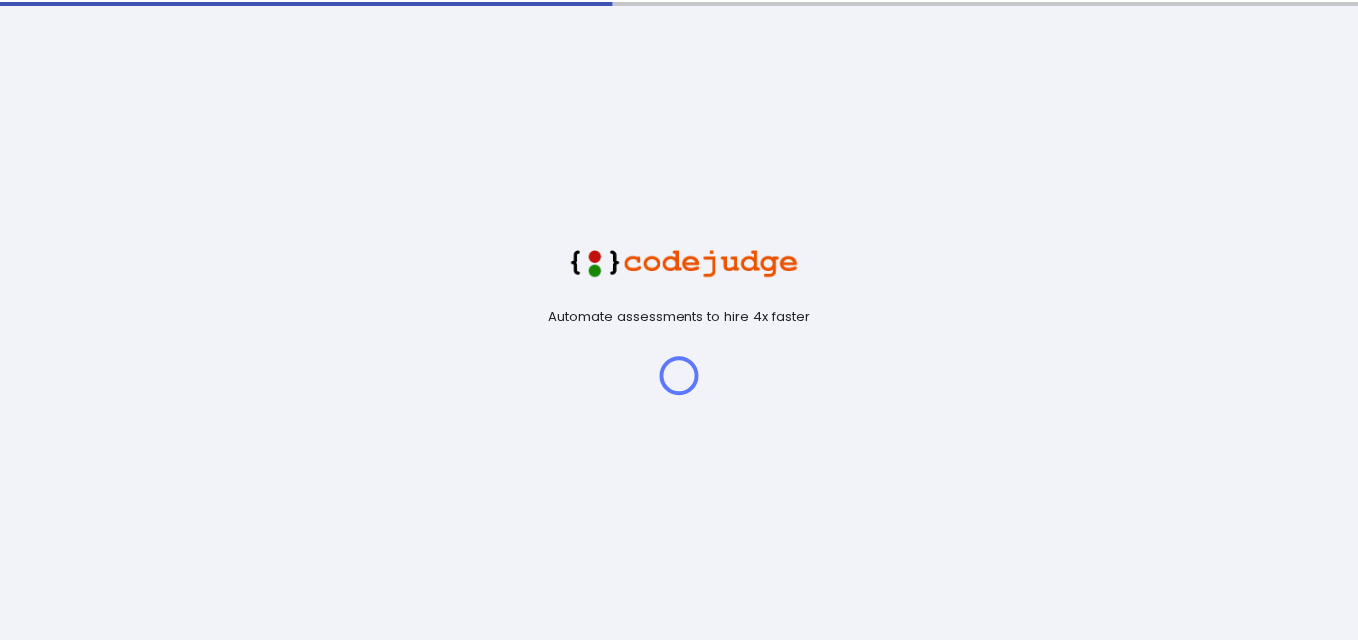 scroll, scrollTop: 0, scrollLeft: 0, axis: both 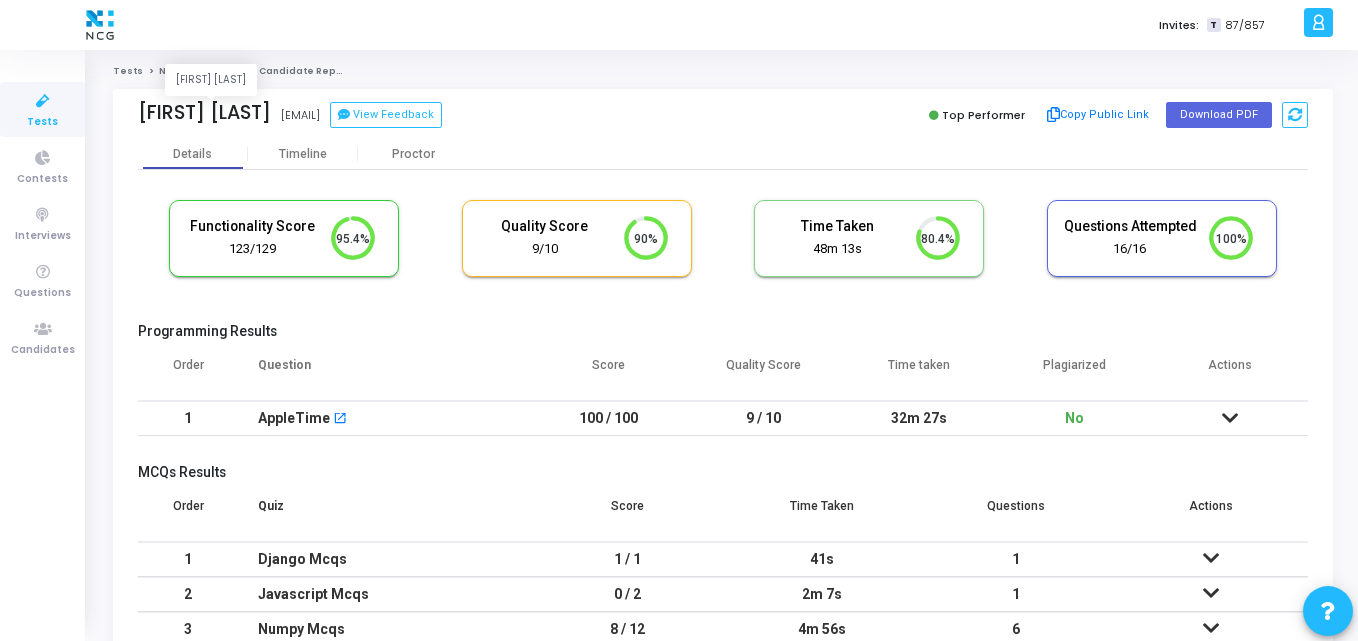 click on "Krushna Varma" 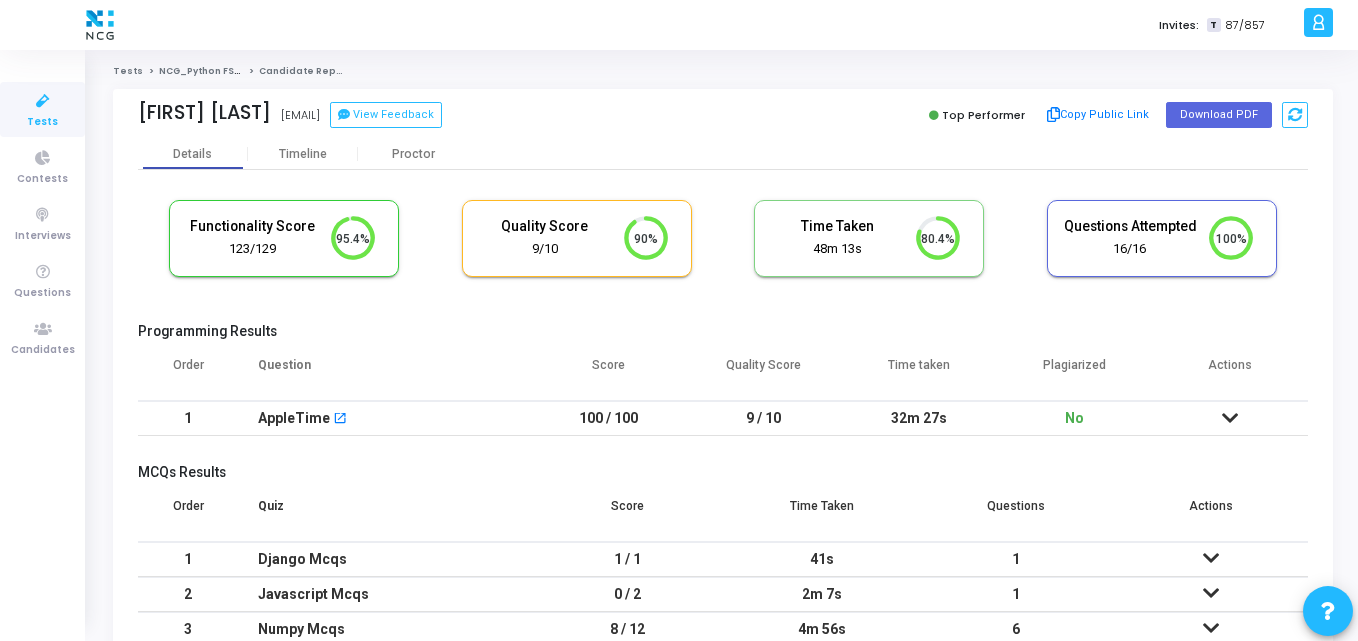 click on "Krushna Varma" 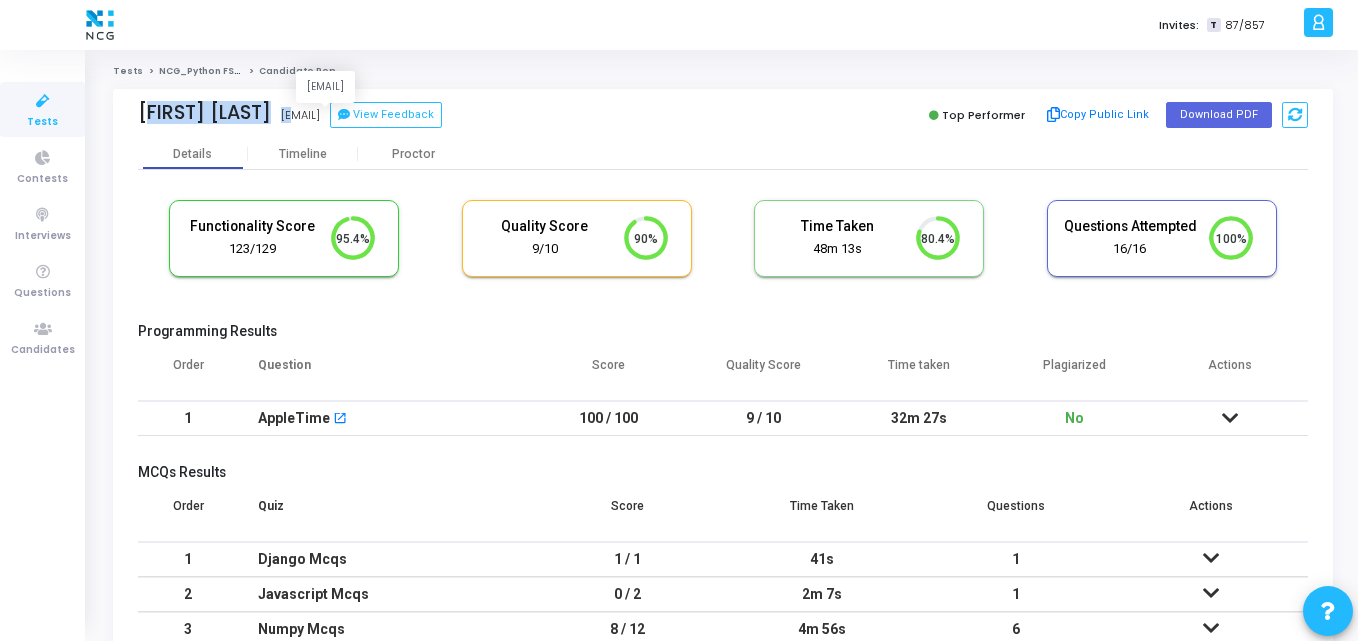 drag, startPoint x: 141, startPoint y: 105, endPoint x: 306, endPoint y: 121, distance: 165.77394 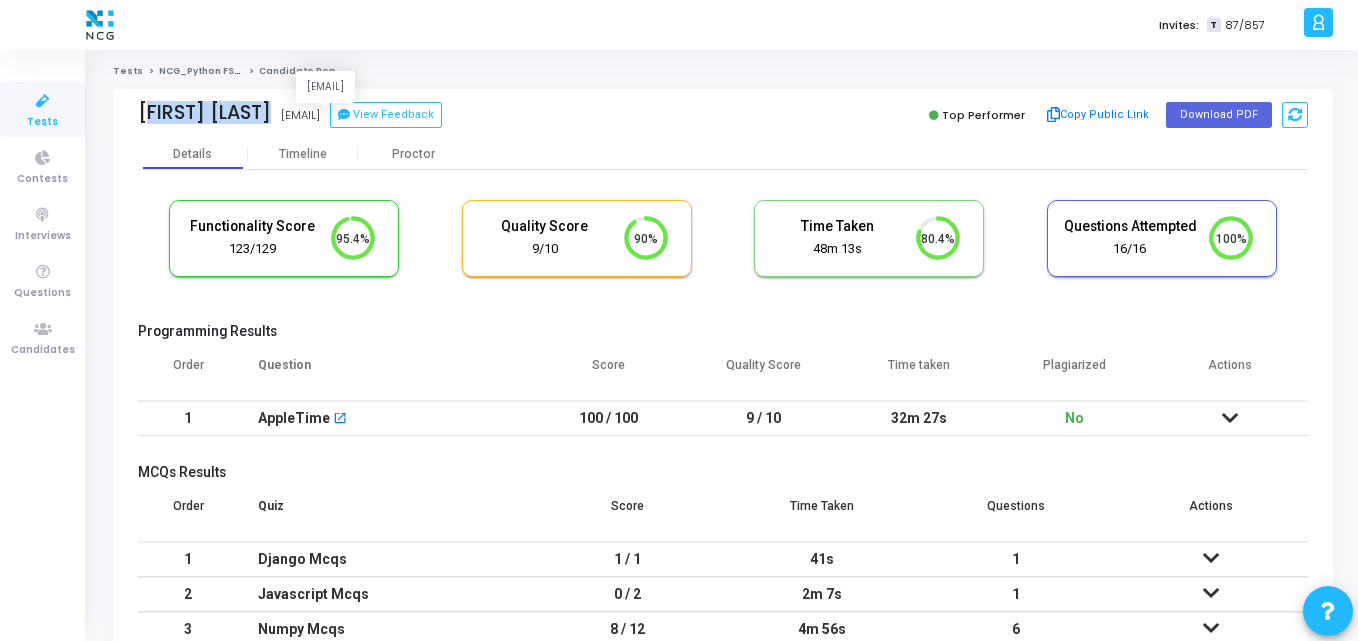 copy on "Krushna Varma" 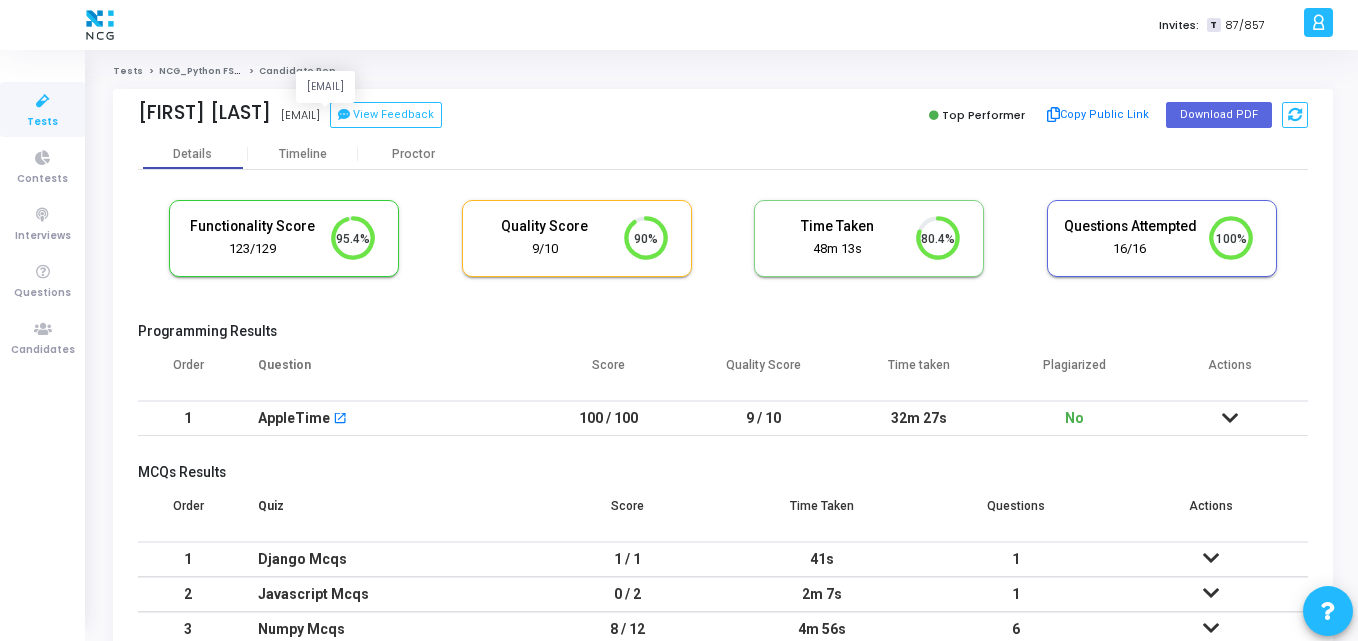 click on "varma.krushna64@gmail.com" 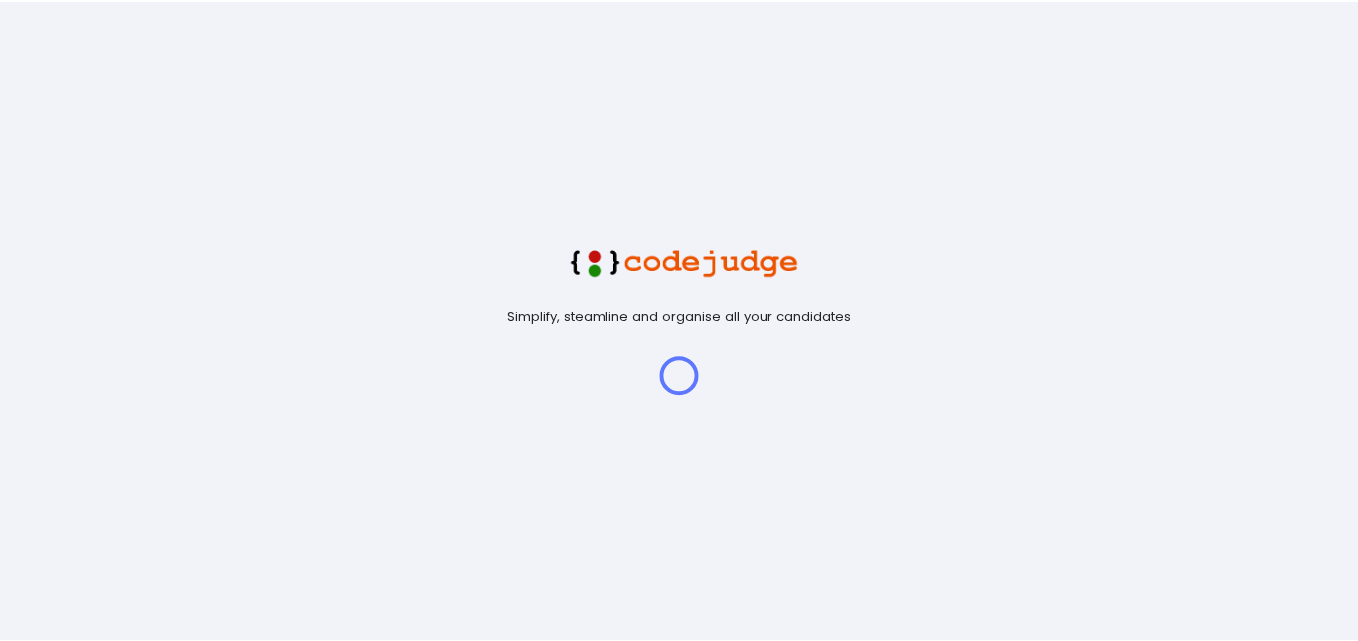 scroll, scrollTop: 0, scrollLeft: 0, axis: both 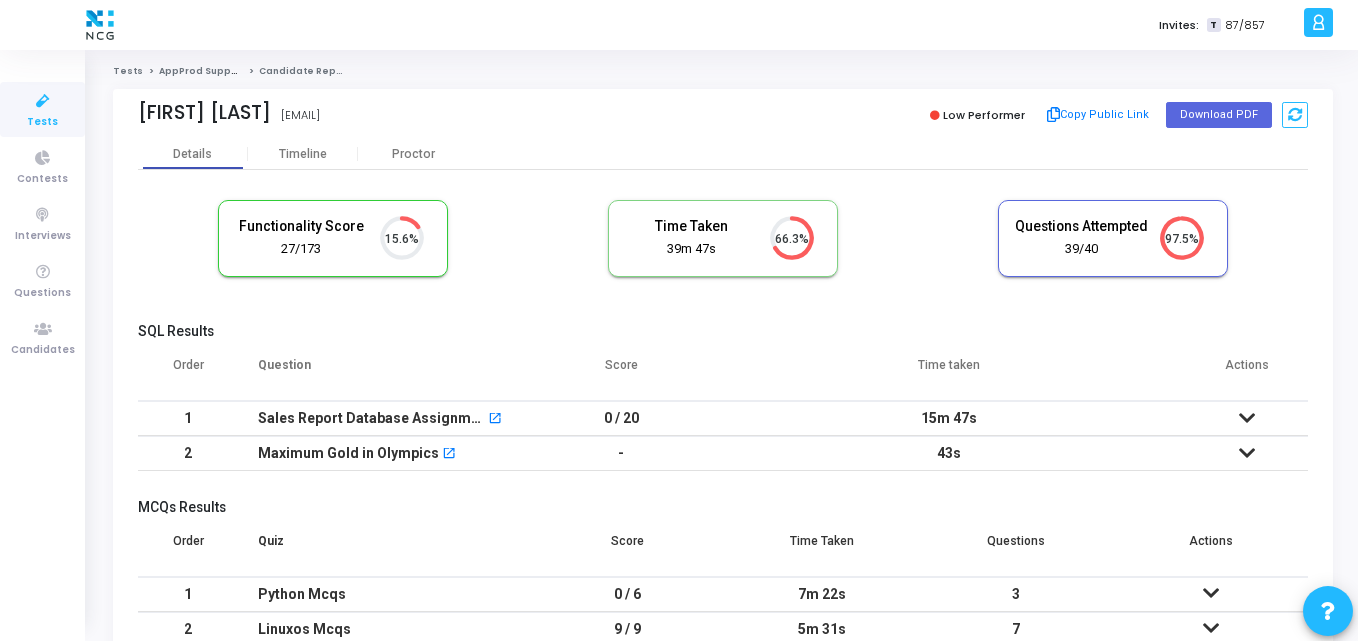 drag, startPoint x: 315, startPoint y: 116, endPoint x: 134, endPoint y: 103, distance: 181.46625 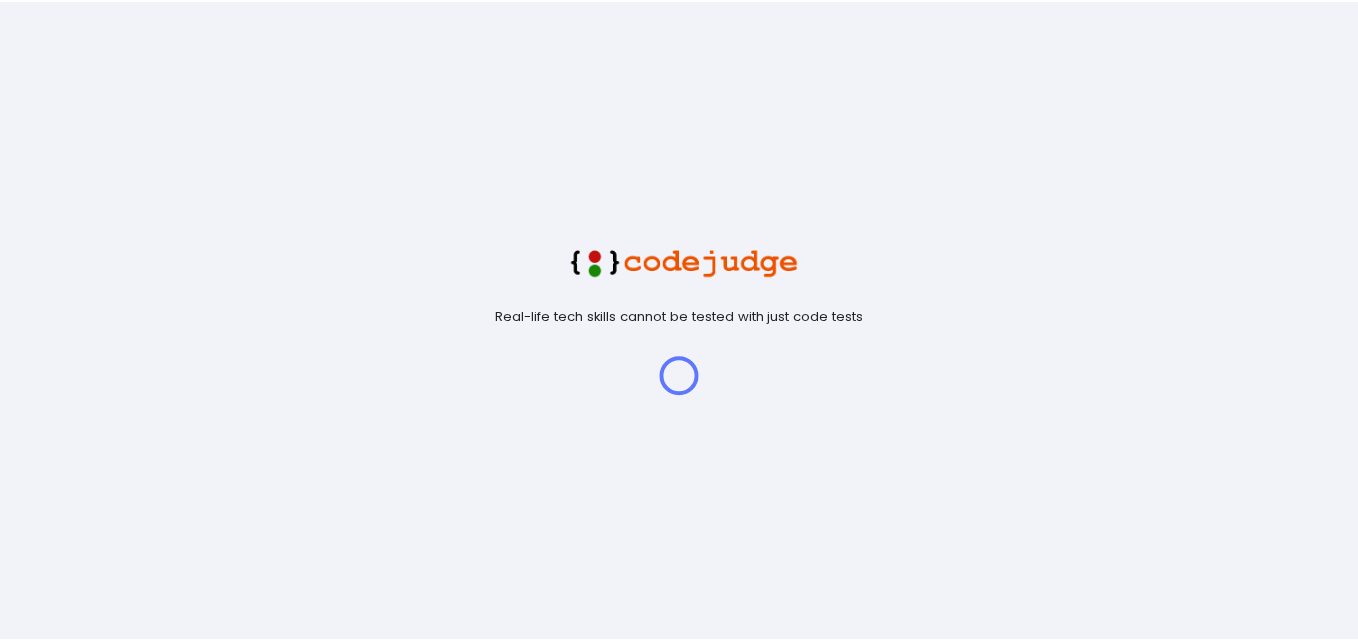 scroll, scrollTop: 0, scrollLeft: 0, axis: both 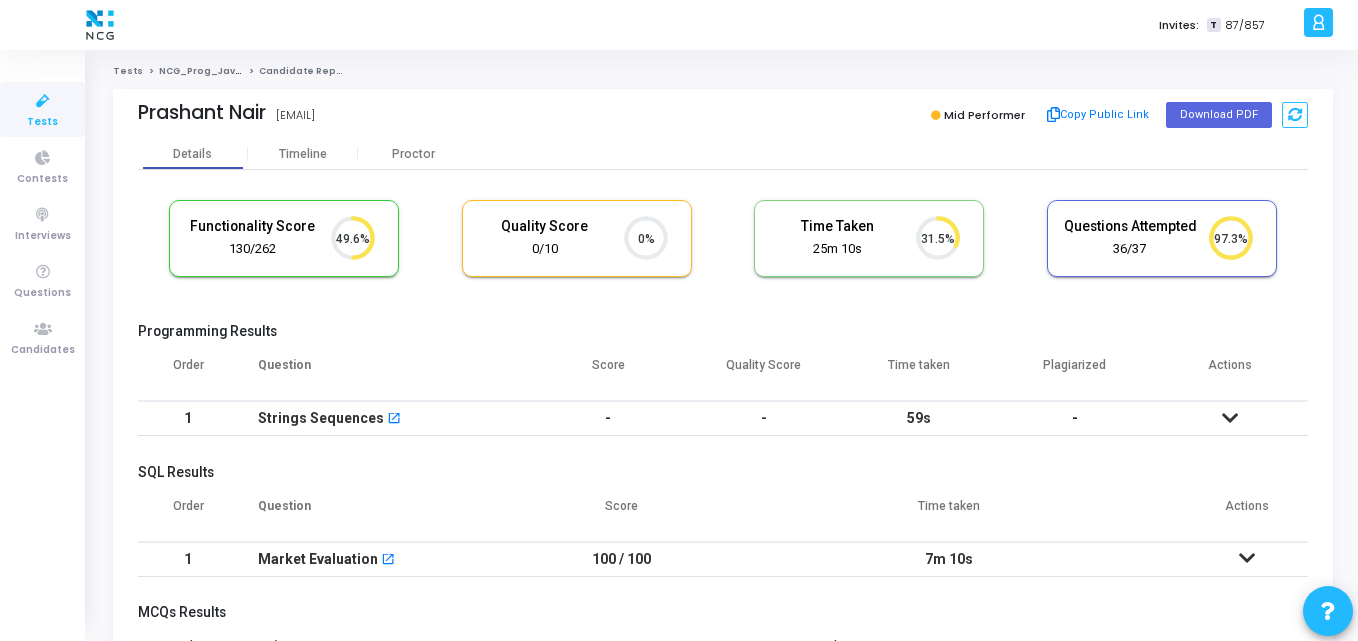 drag, startPoint x: 272, startPoint y: 117, endPoint x: 132, endPoint y: 116, distance: 140.00357 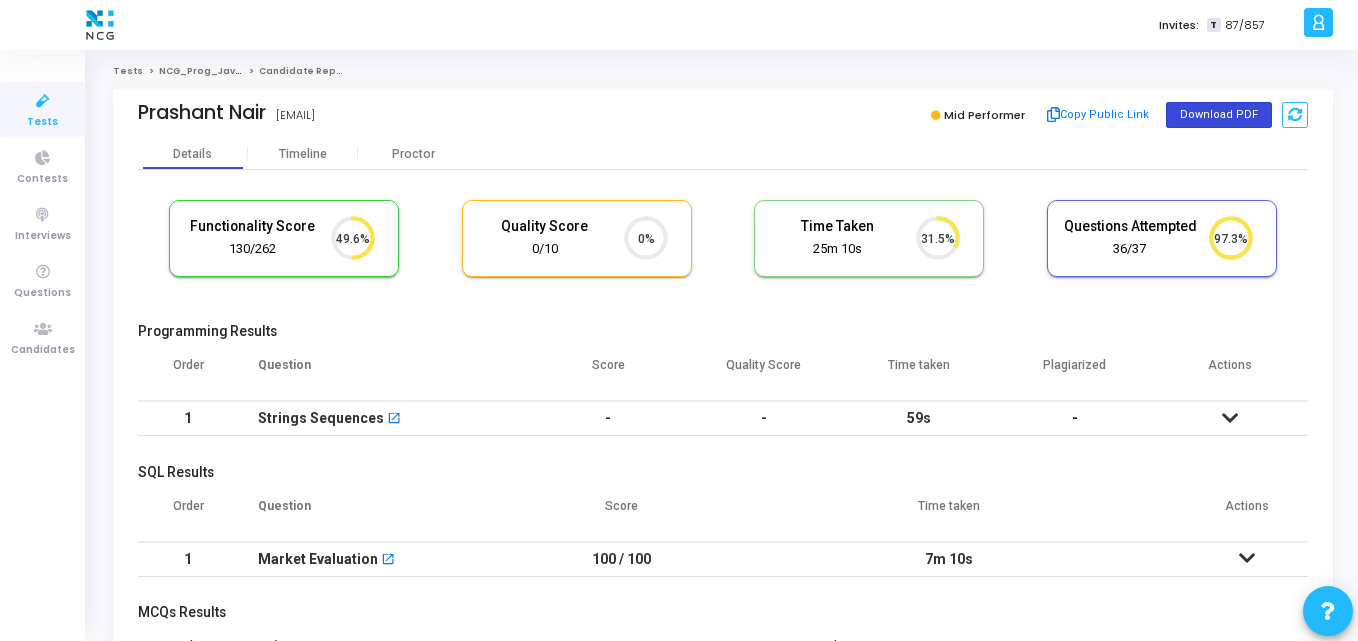 click on "Download PDF" 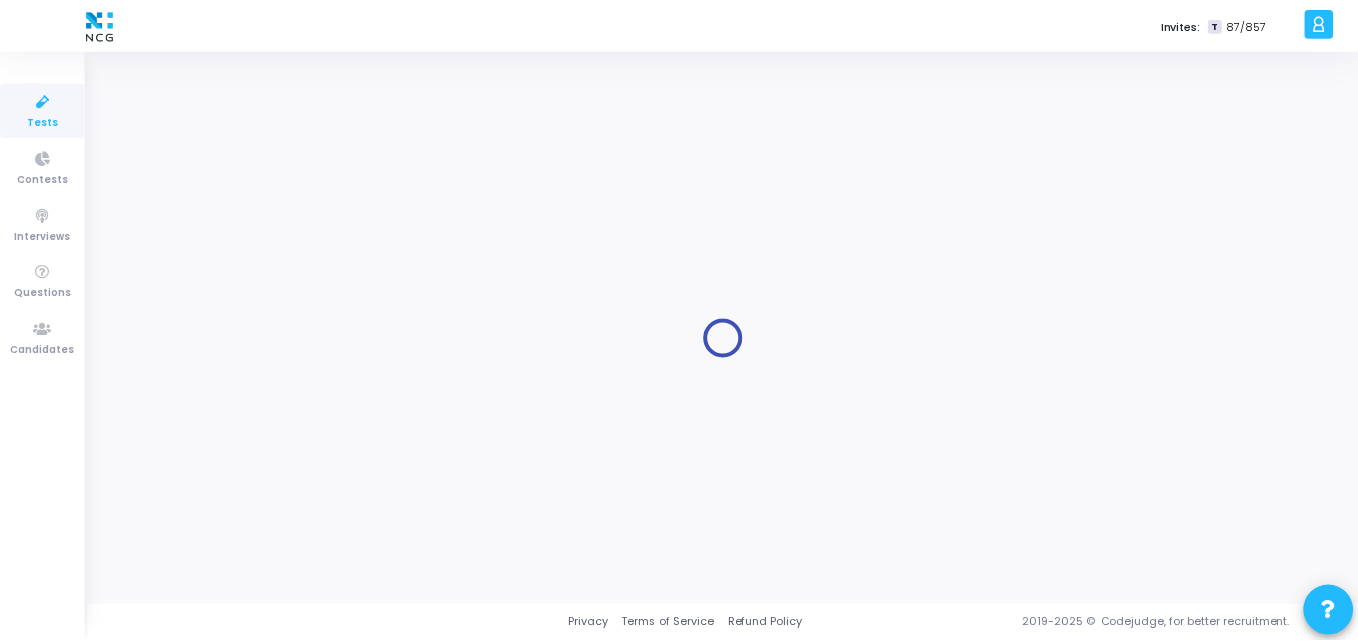 scroll, scrollTop: 0, scrollLeft: 0, axis: both 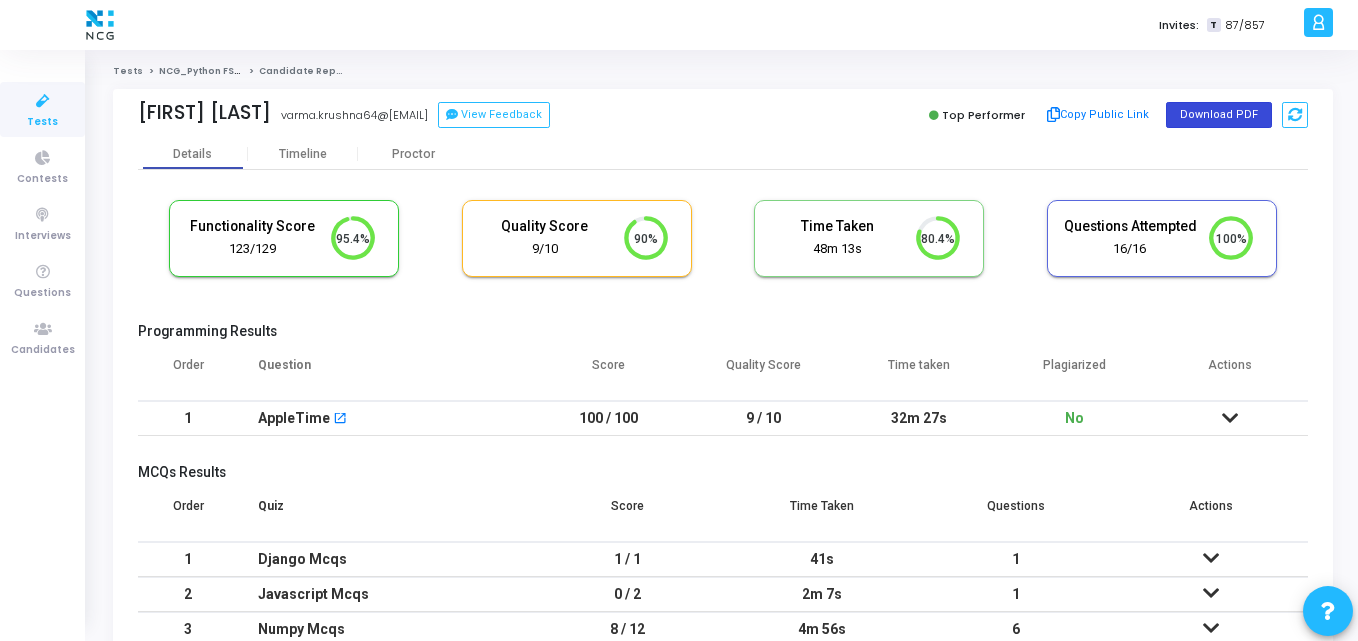 click on "Download PDF" 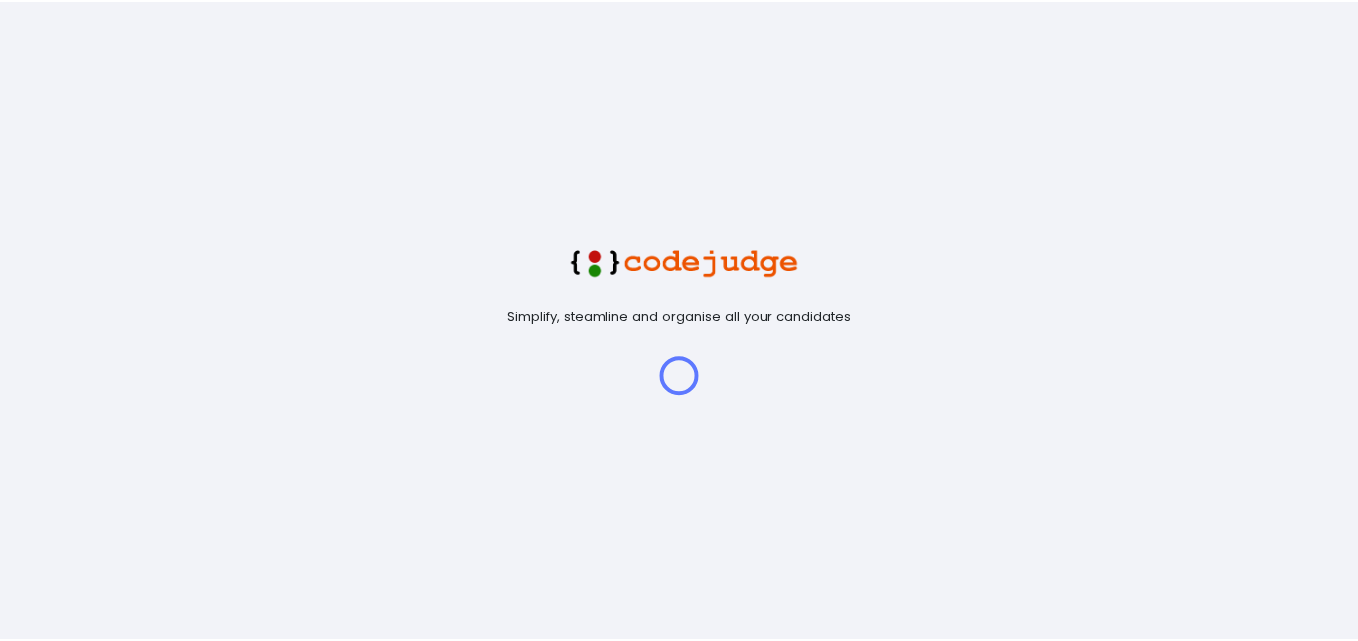 scroll, scrollTop: 0, scrollLeft: 0, axis: both 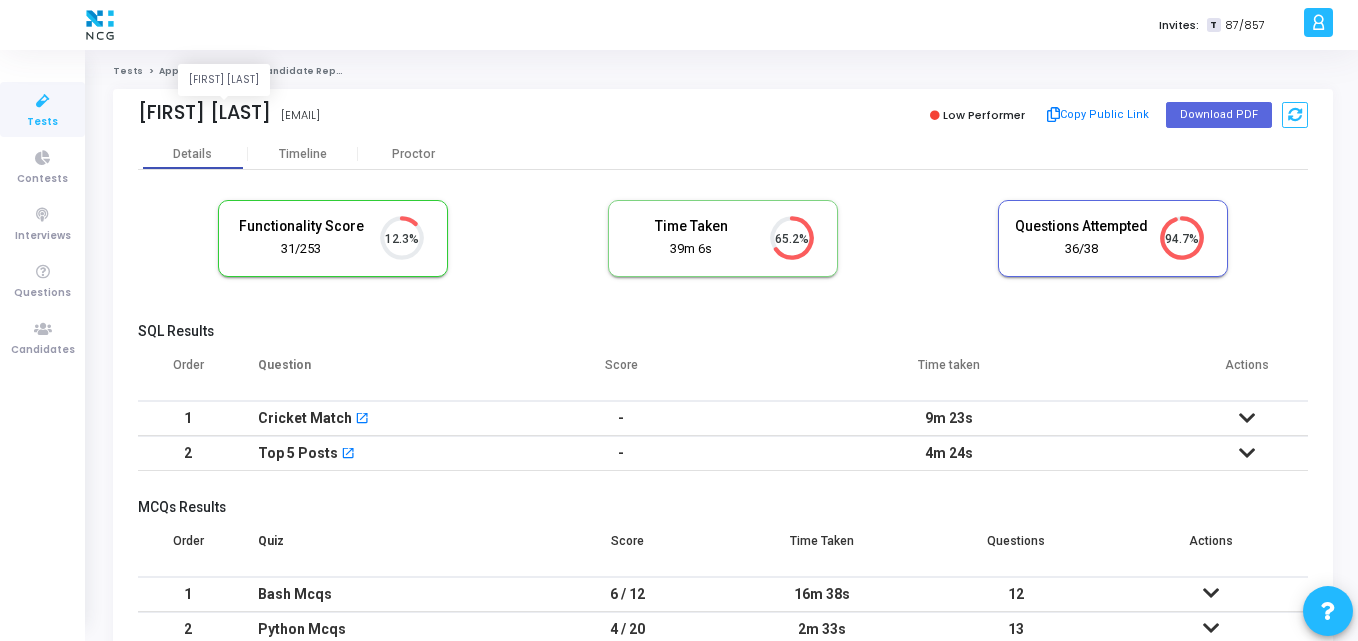 drag, startPoint x: 346, startPoint y: 119, endPoint x: 139, endPoint y: 104, distance: 207.54277 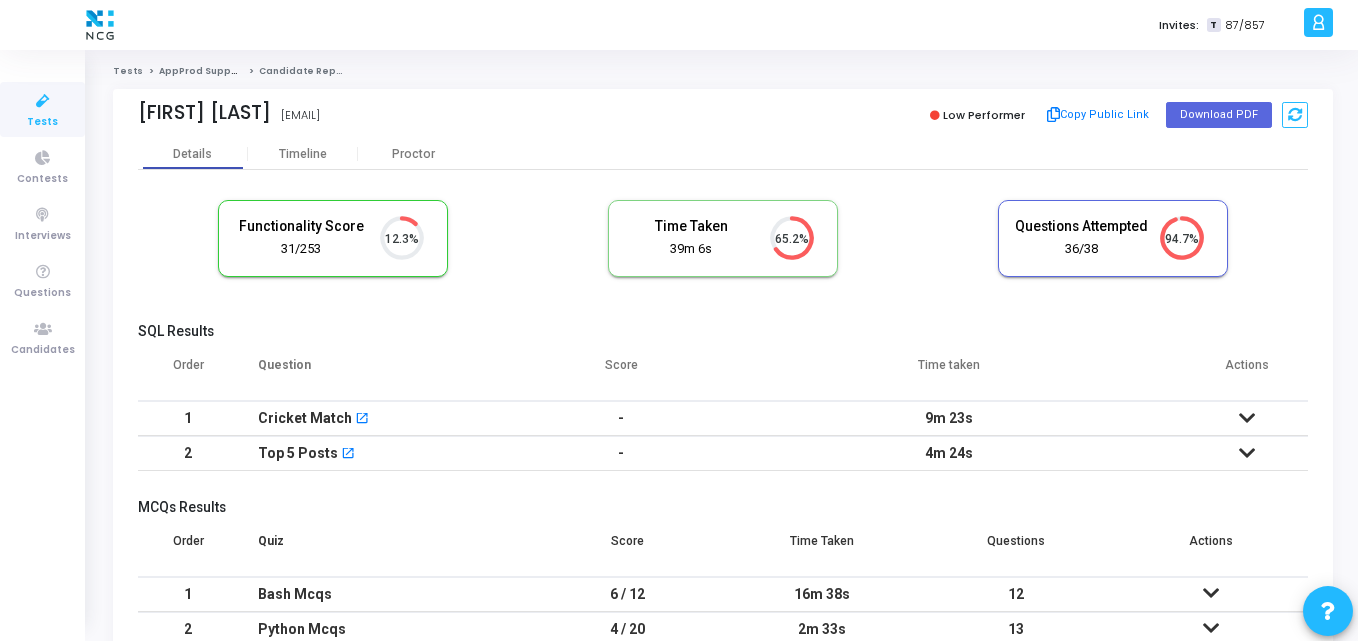 click on "SQL Results" at bounding box center [723, 331] 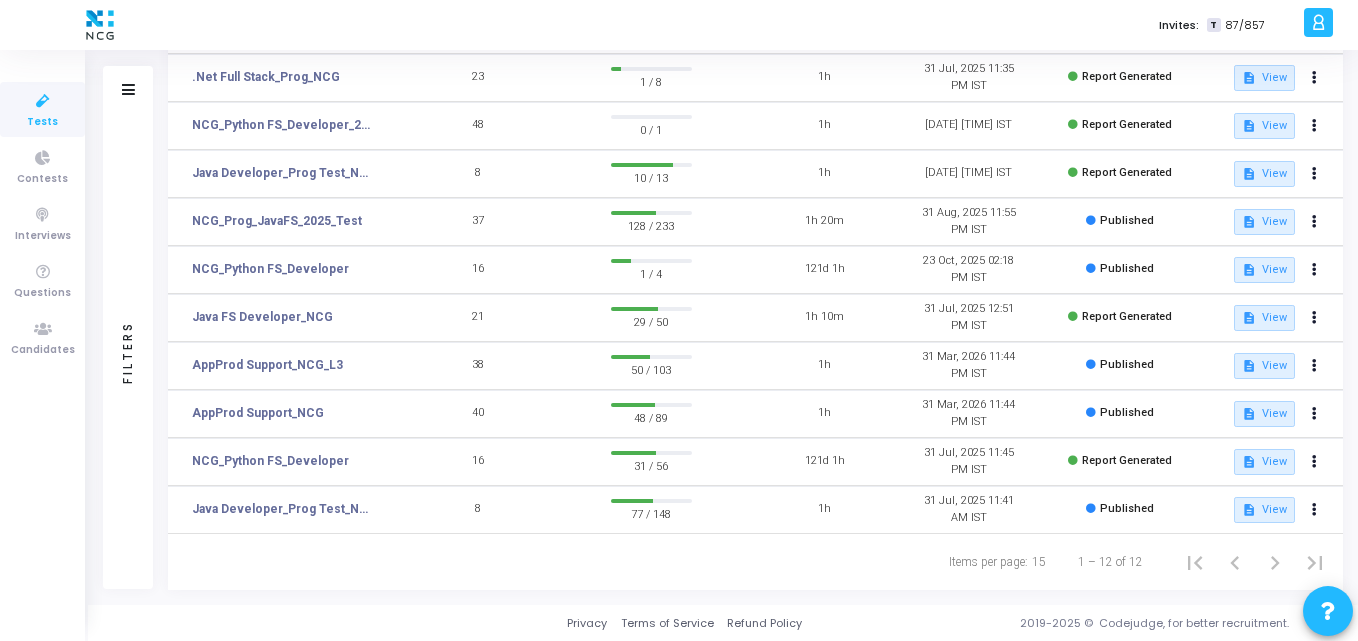 scroll, scrollTop: 0, scrollLeft: 0, axis: both 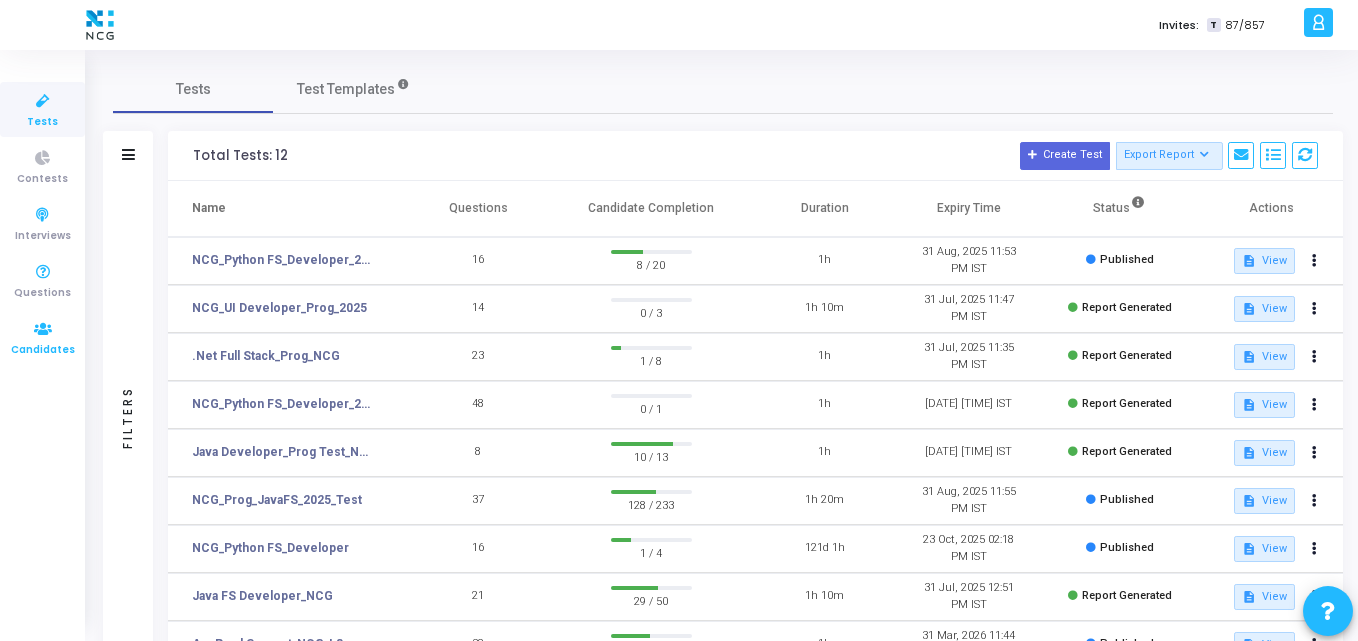 click at bounding box center [43, 329] 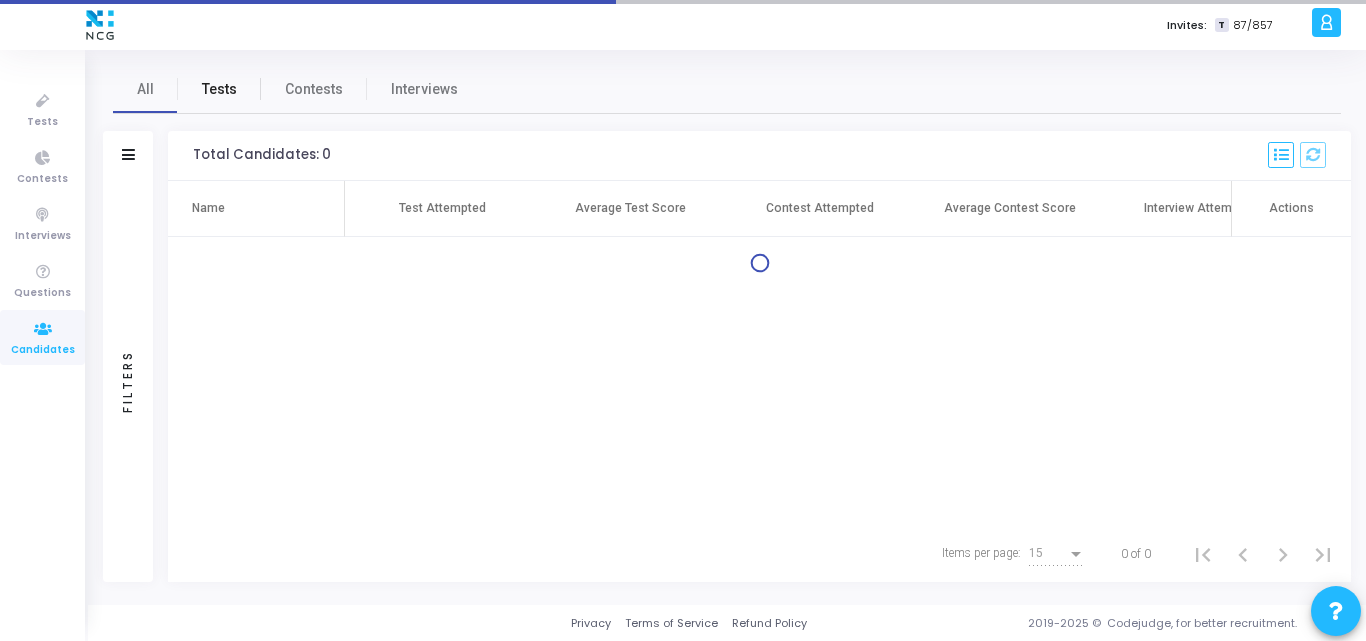 click on "Tests" at bounding box center [219, 89] 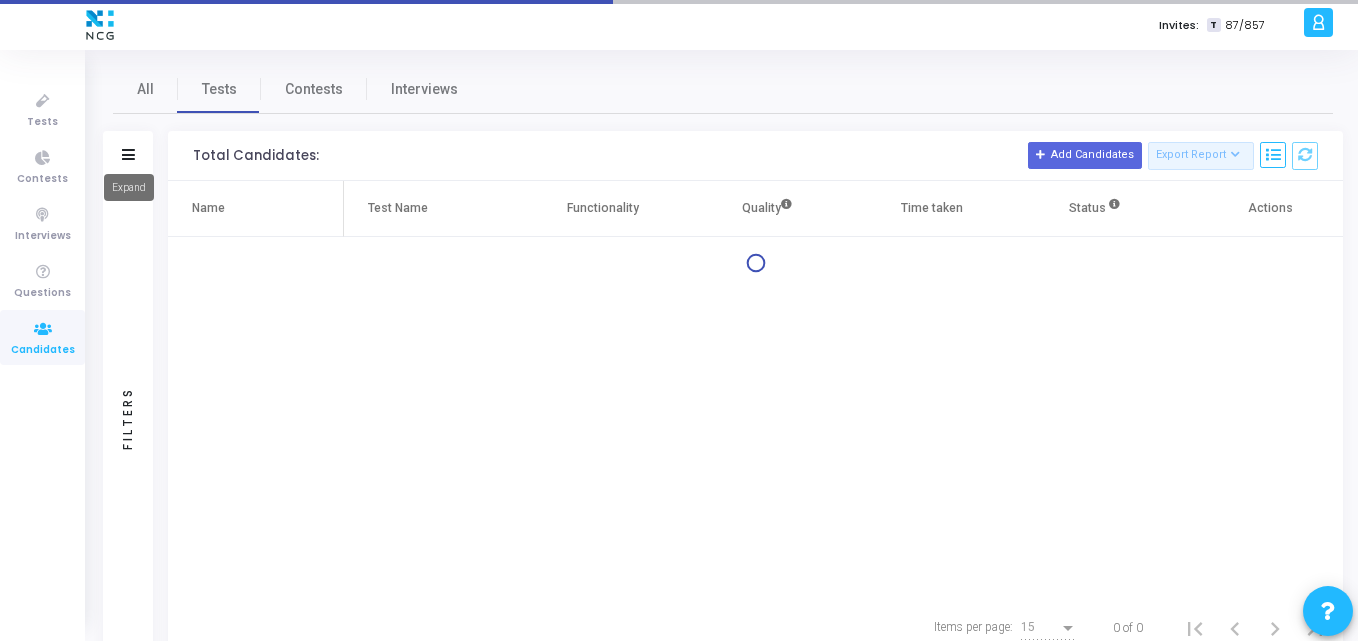 click 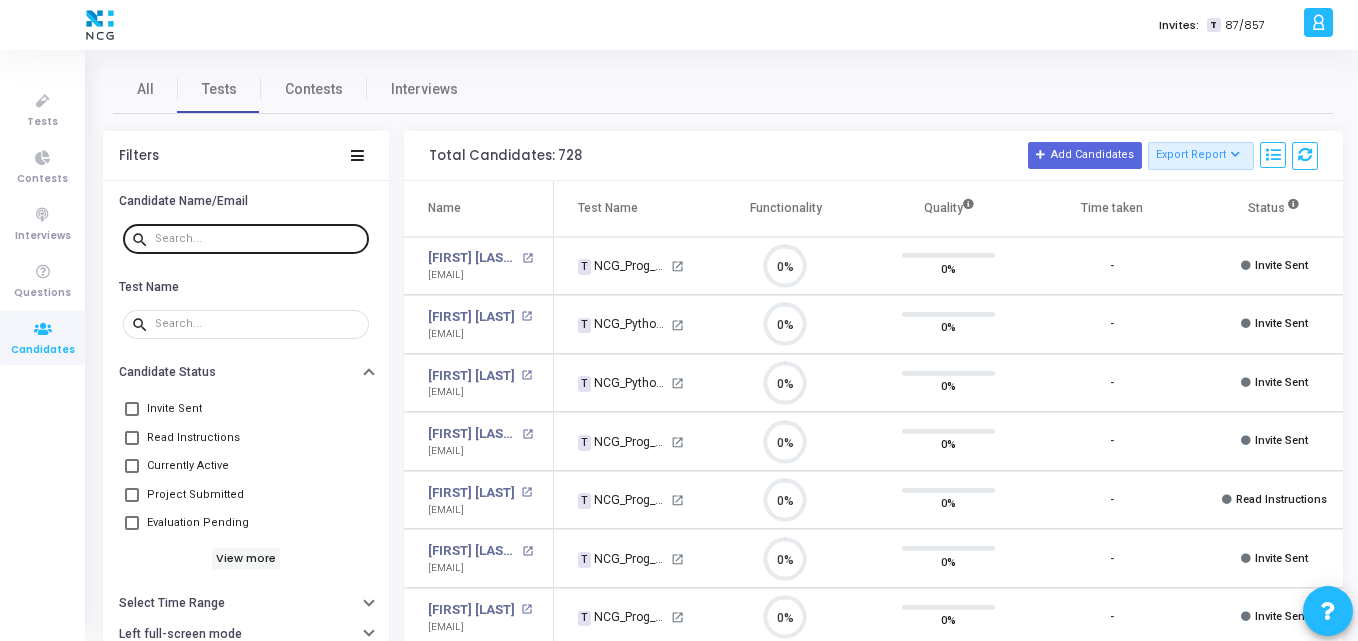 scroll, scrollTop: 9, scrollLeft: 9, axis: both 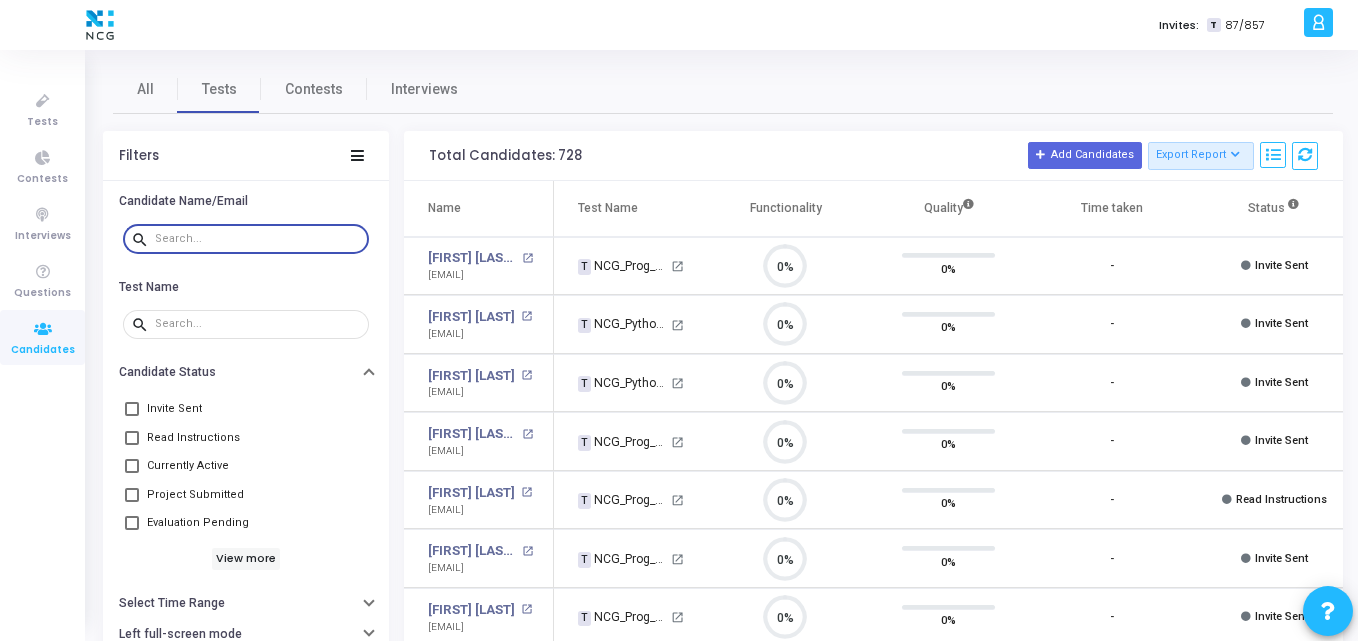 click at bounding box center [258, 239] 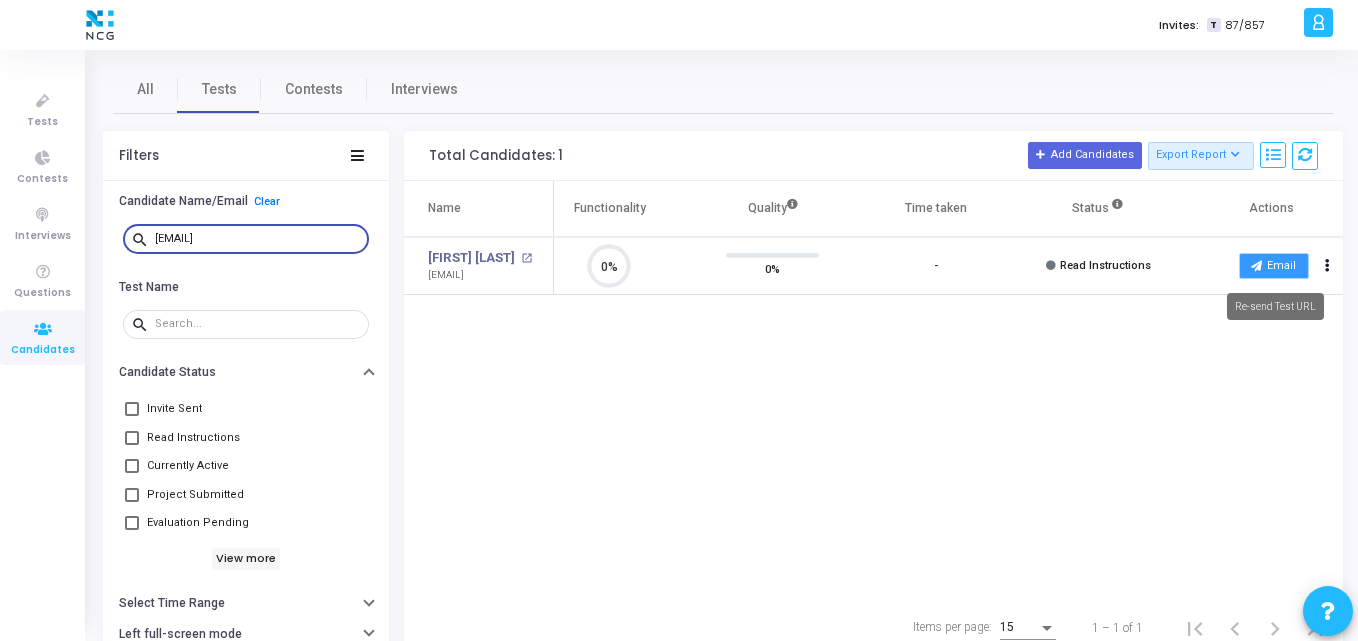 type on "paresandesh@gmail.com" 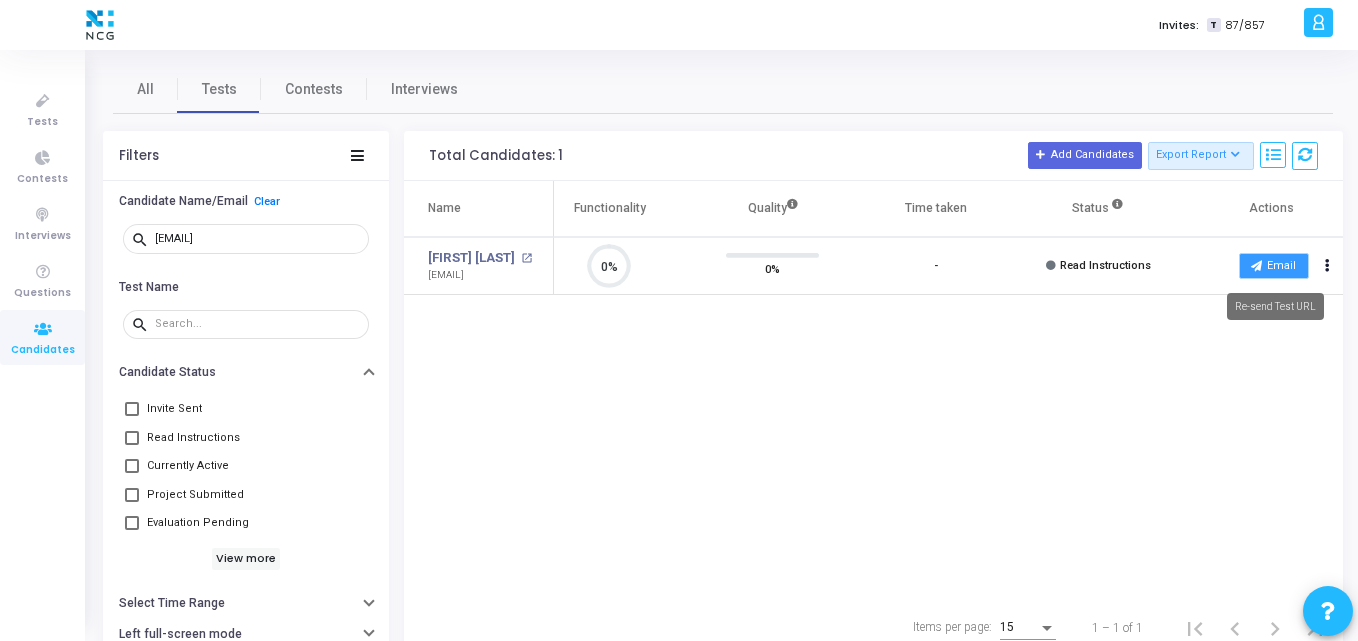 click on "Email" at bounding box center (1274, 266) 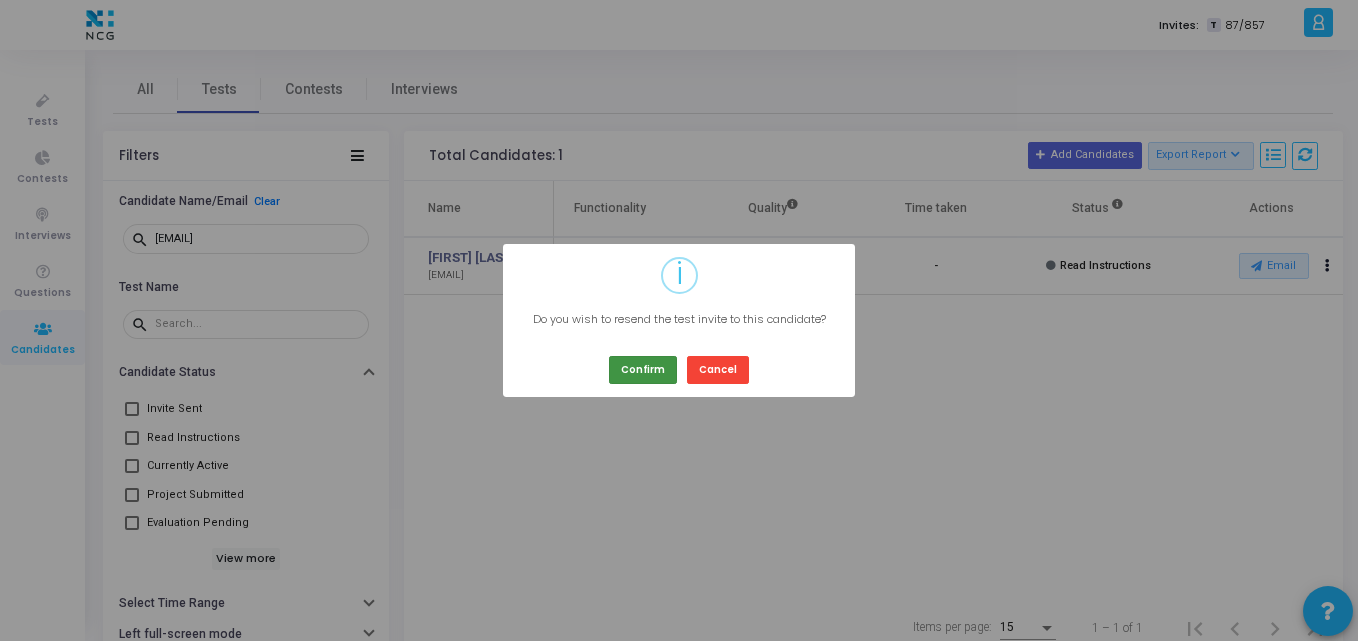 click on "Confirm" at bounding box center (643, 369) 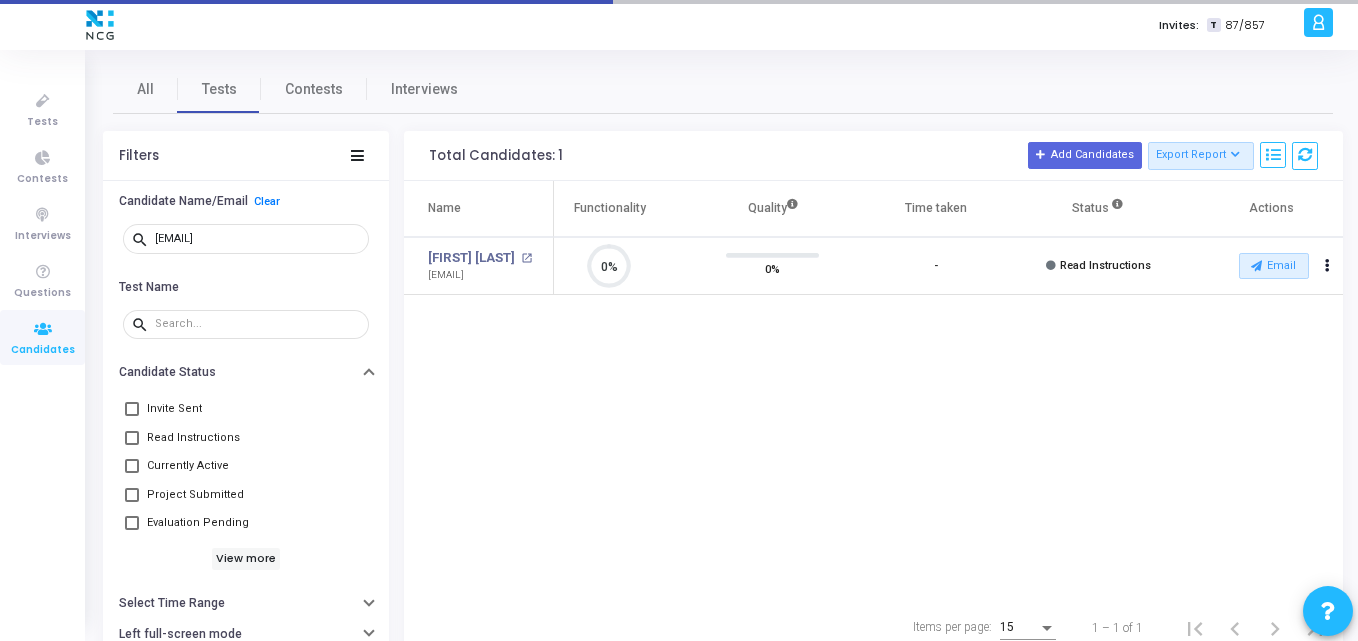 type 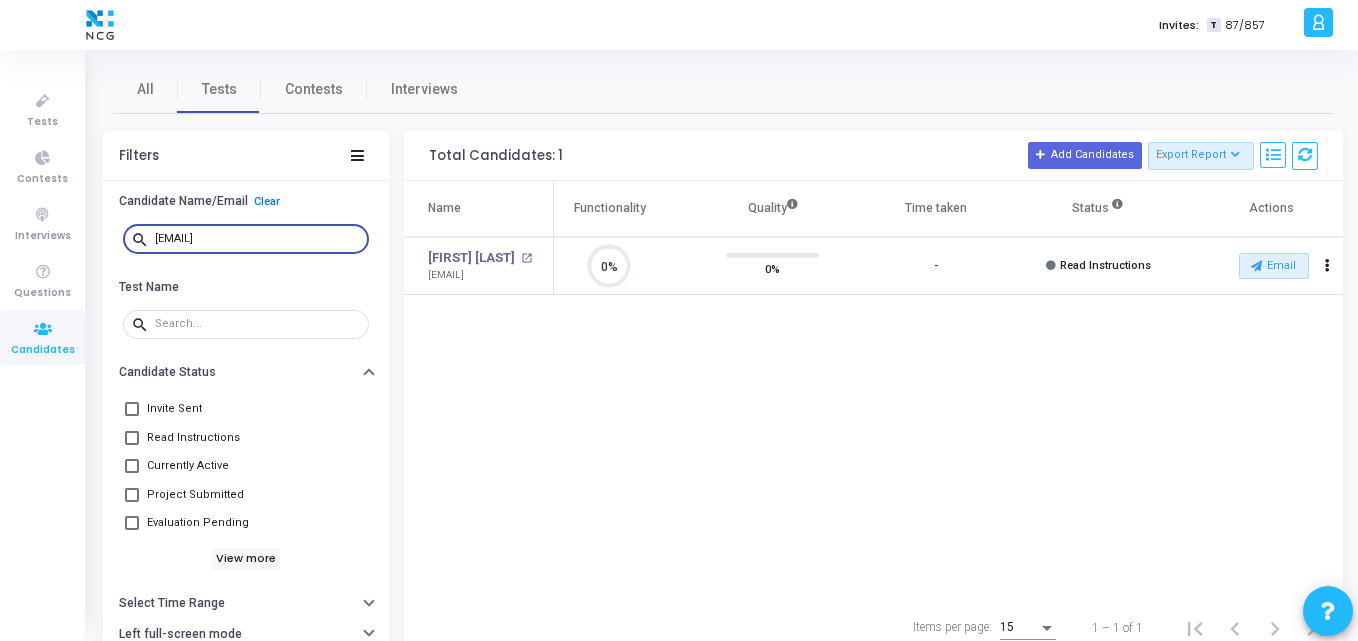 drag, startPoint x: 316, startPoint y: 237, endPoint x: 141, endPoint y: 238, distance: 175.00285 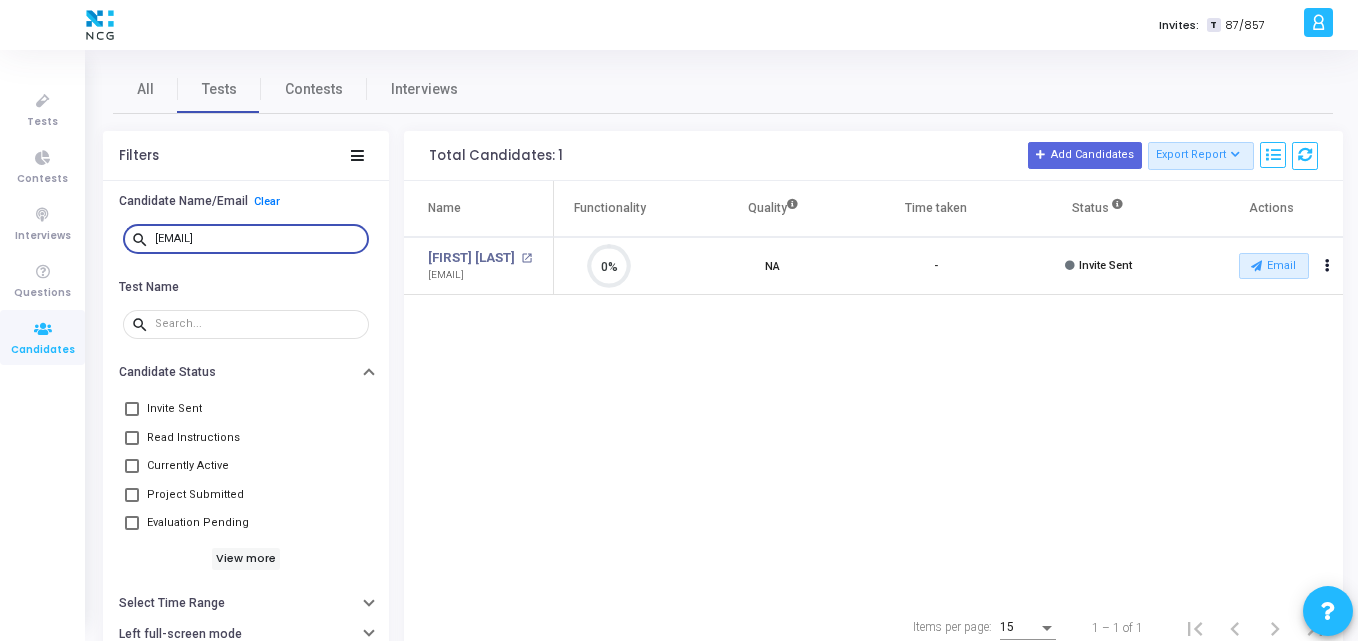 click on "mvsaimahesh24@gmail.com" at bounding box center (258, 239) 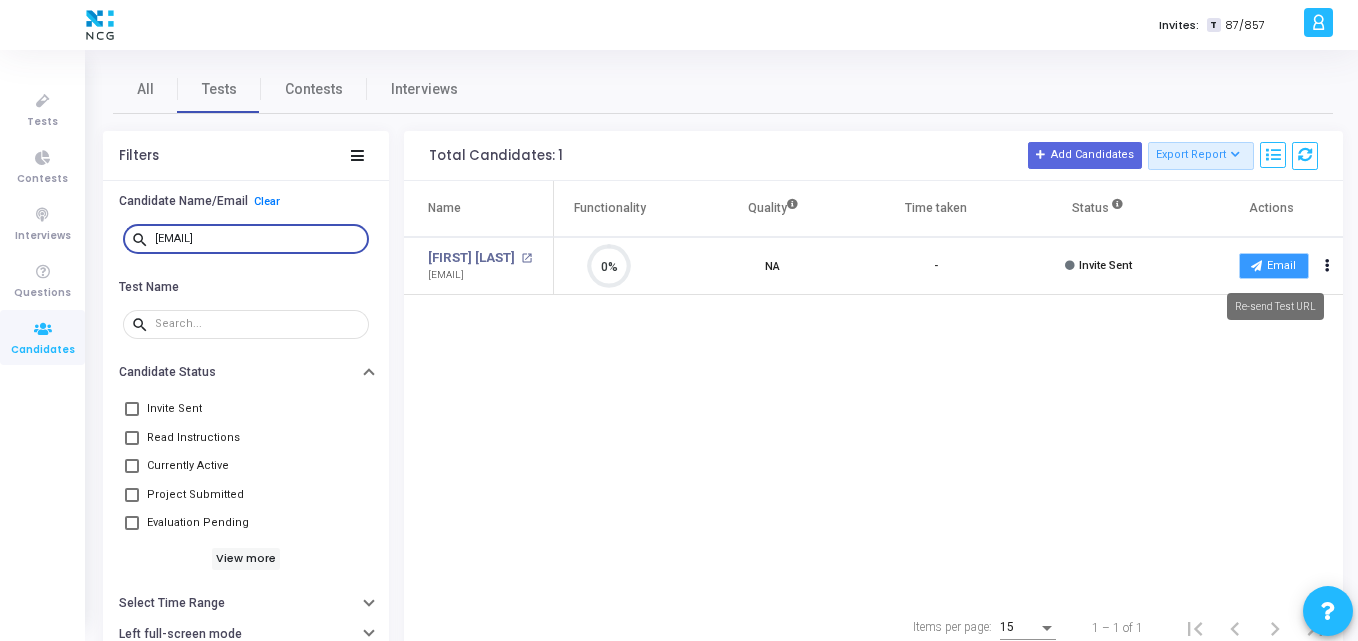 type on "mvsaimahesh24@gmail.com" 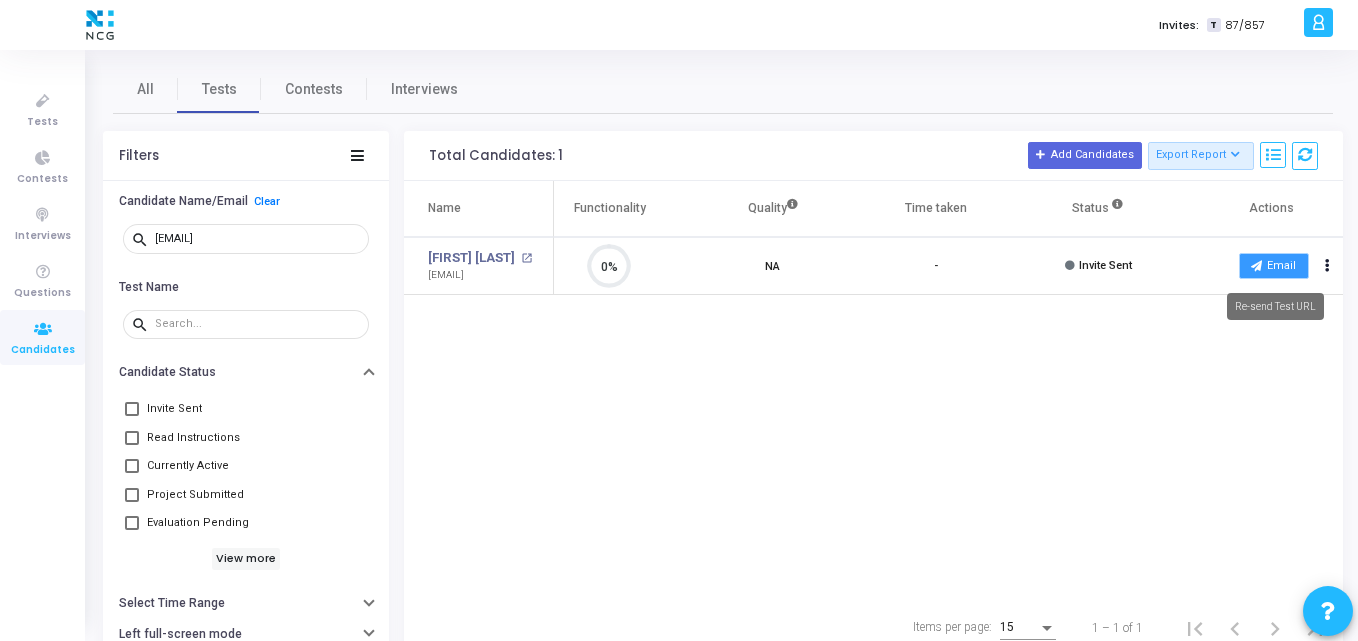 click at bounding box center [1256, 265] 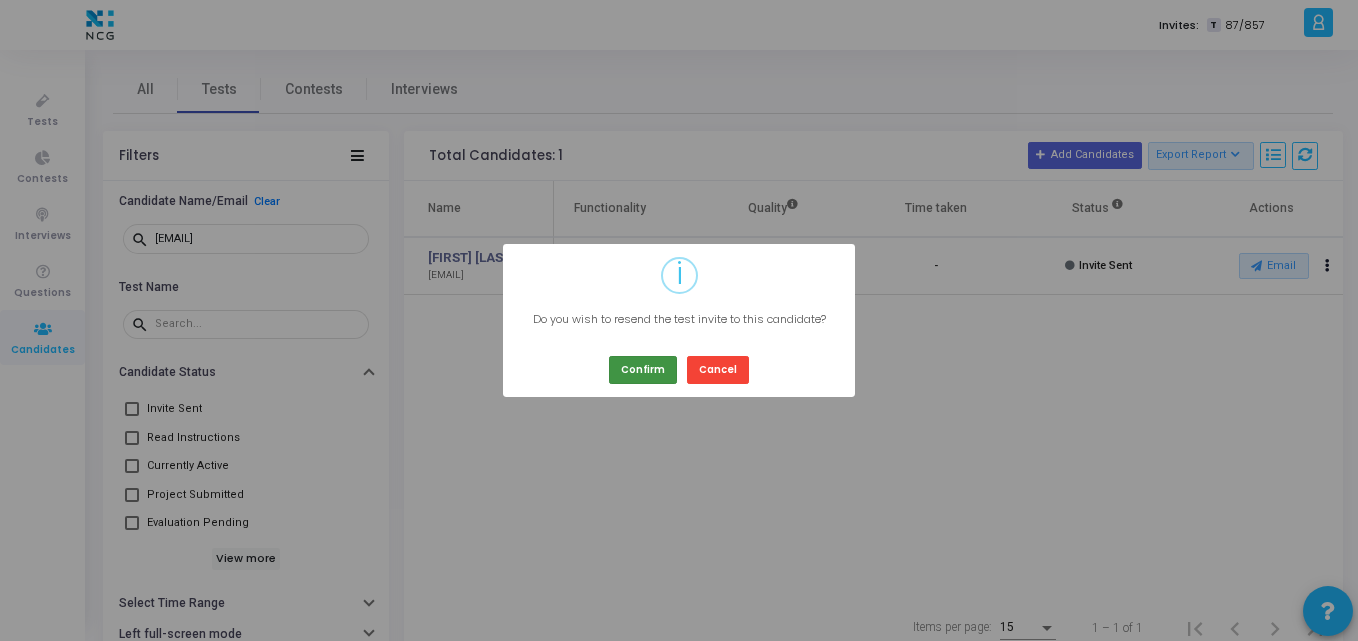 click on "Confirm" at bounding box center (643, 369) 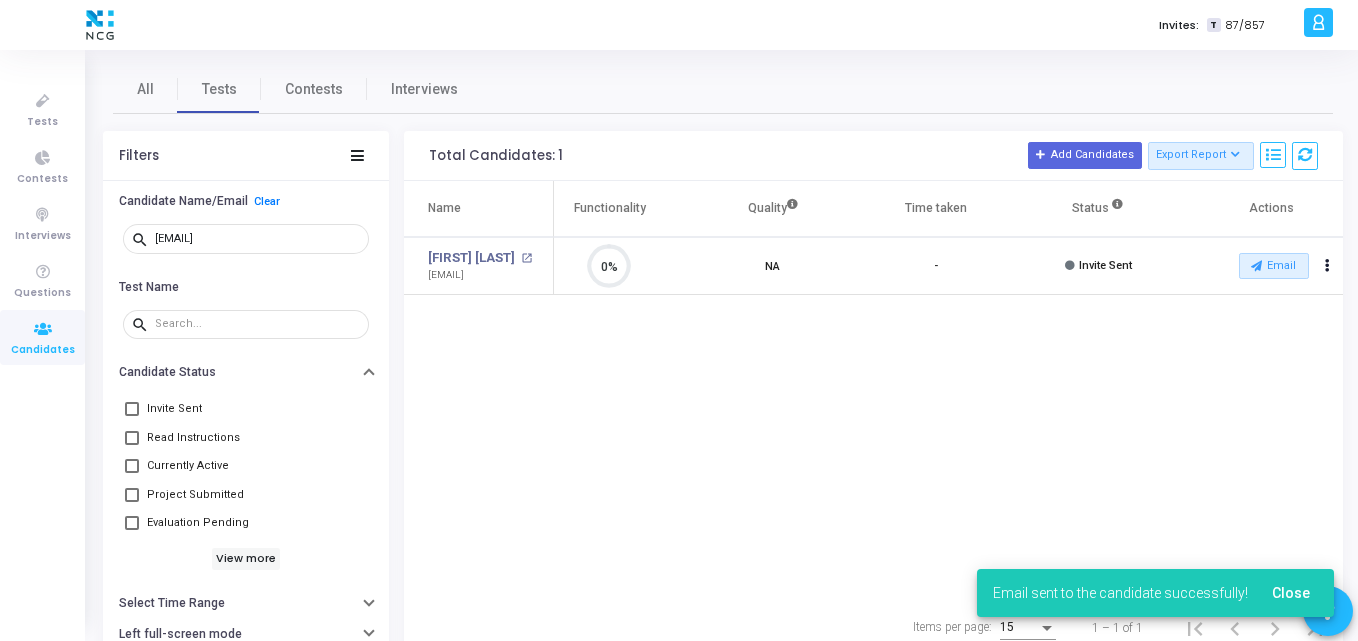 type 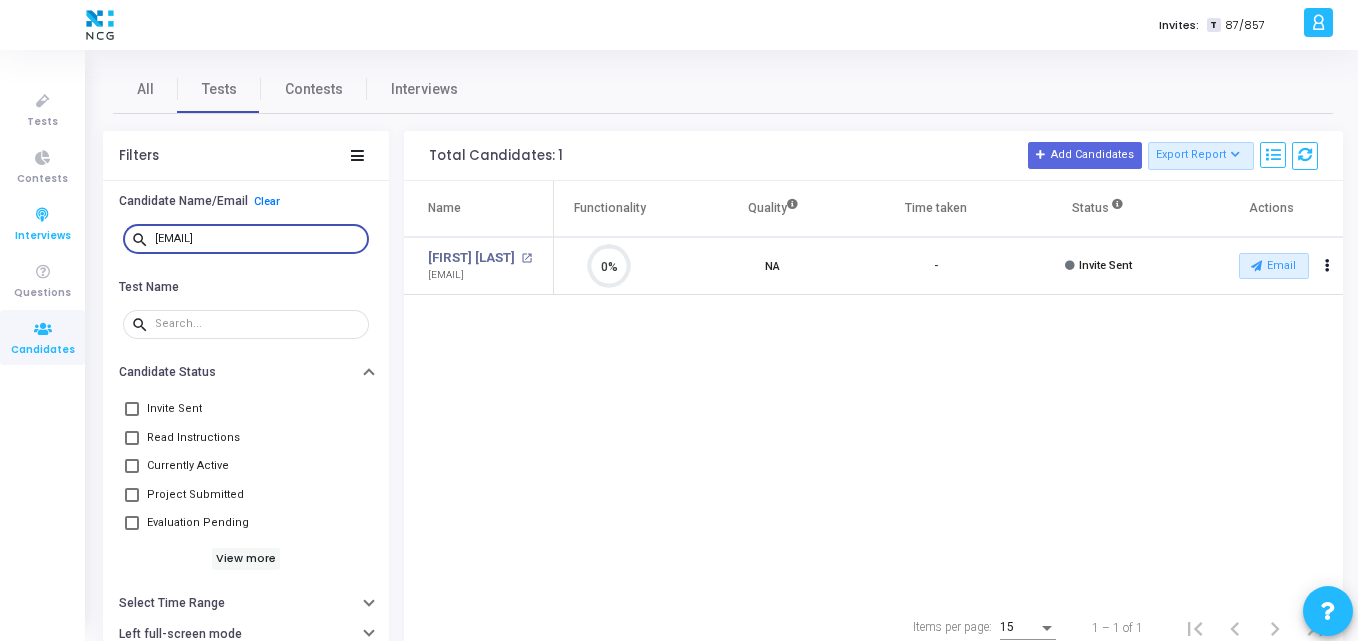 drag, startPoint x: 311, startPoint y: 236, endPoint x: 75, endPoint y: 240, distance: 236.03389 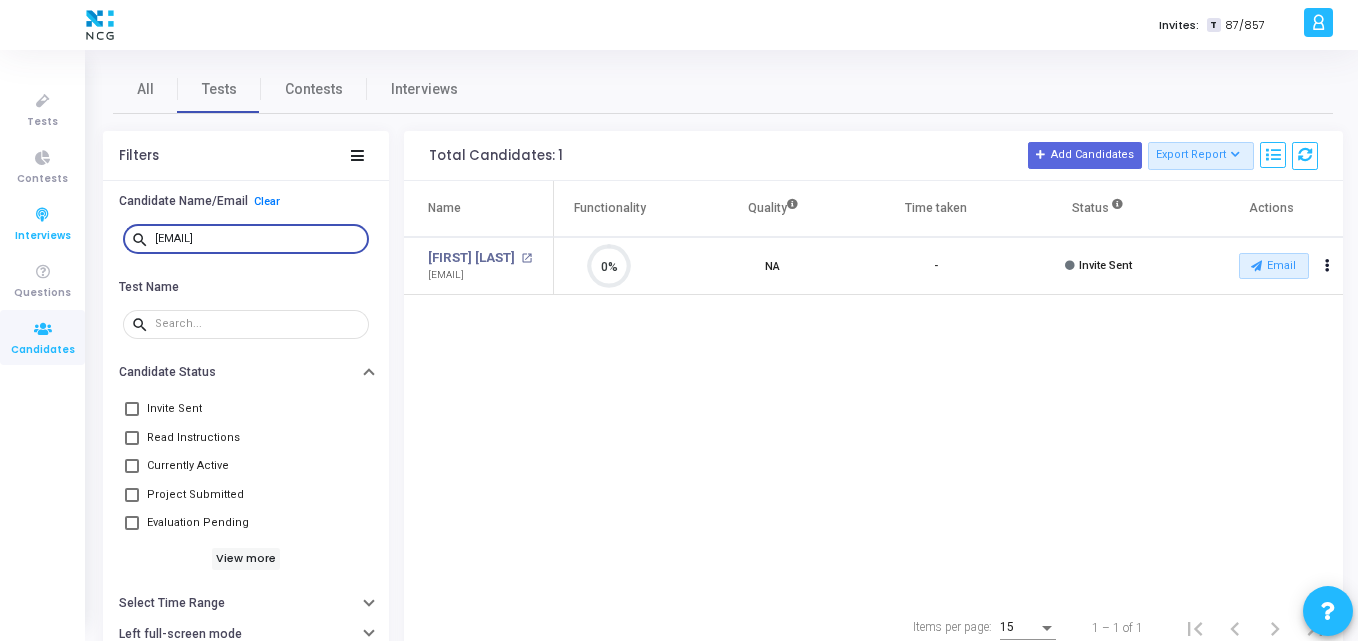 drag, startPoint x: 318, startPoint y: 235, endPoint x: 62, endPoint y: 228, distance: 256.09567 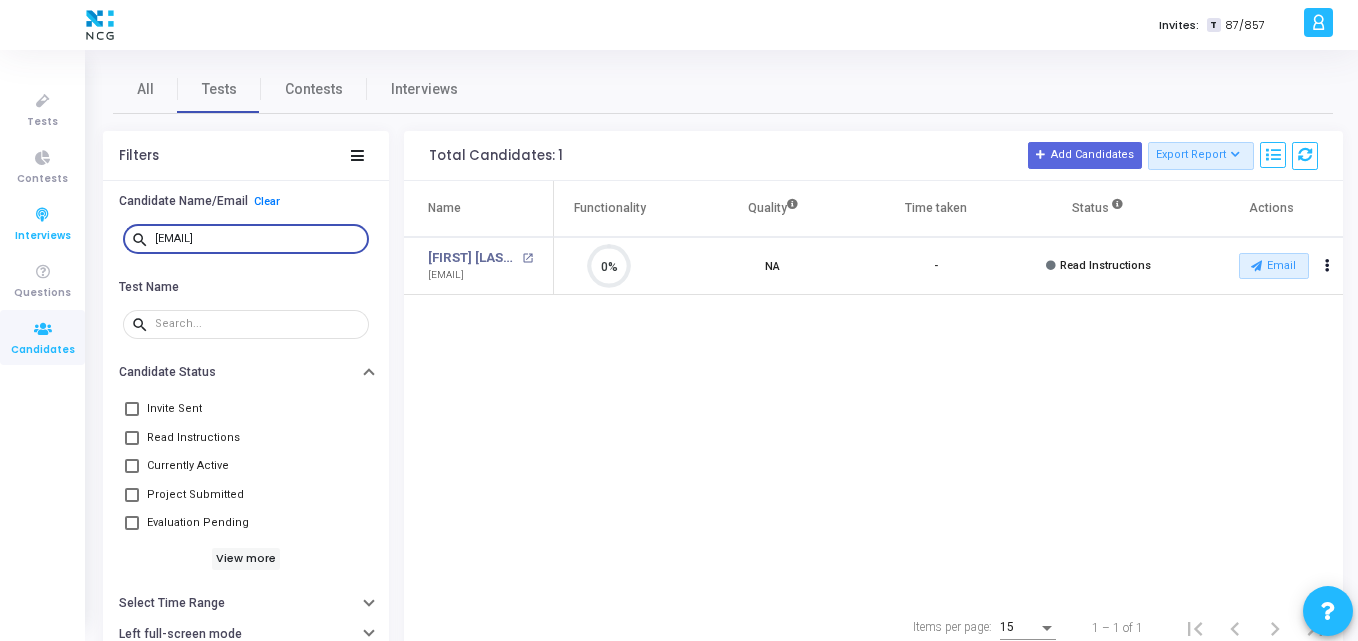drag, startPoint x: 321, startPoint y: 239, endPoint x: 36, endPoint y: 247, distance: 285.11224 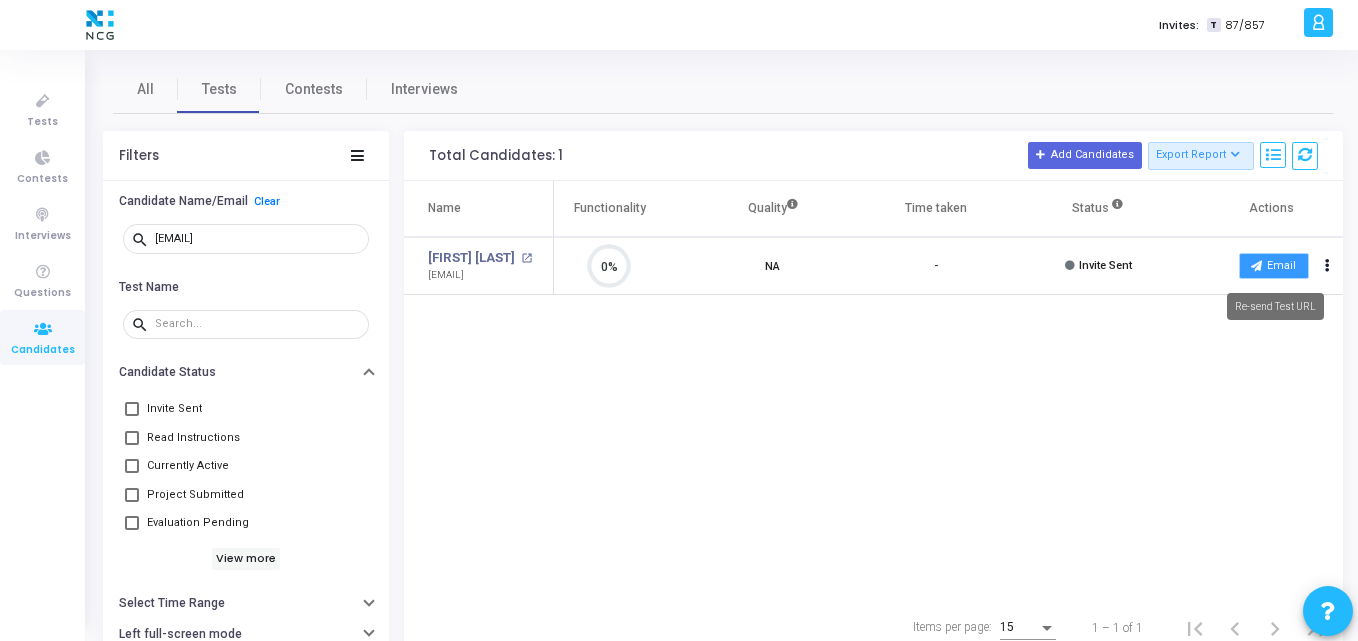 click at bounding box center (1256, 265) 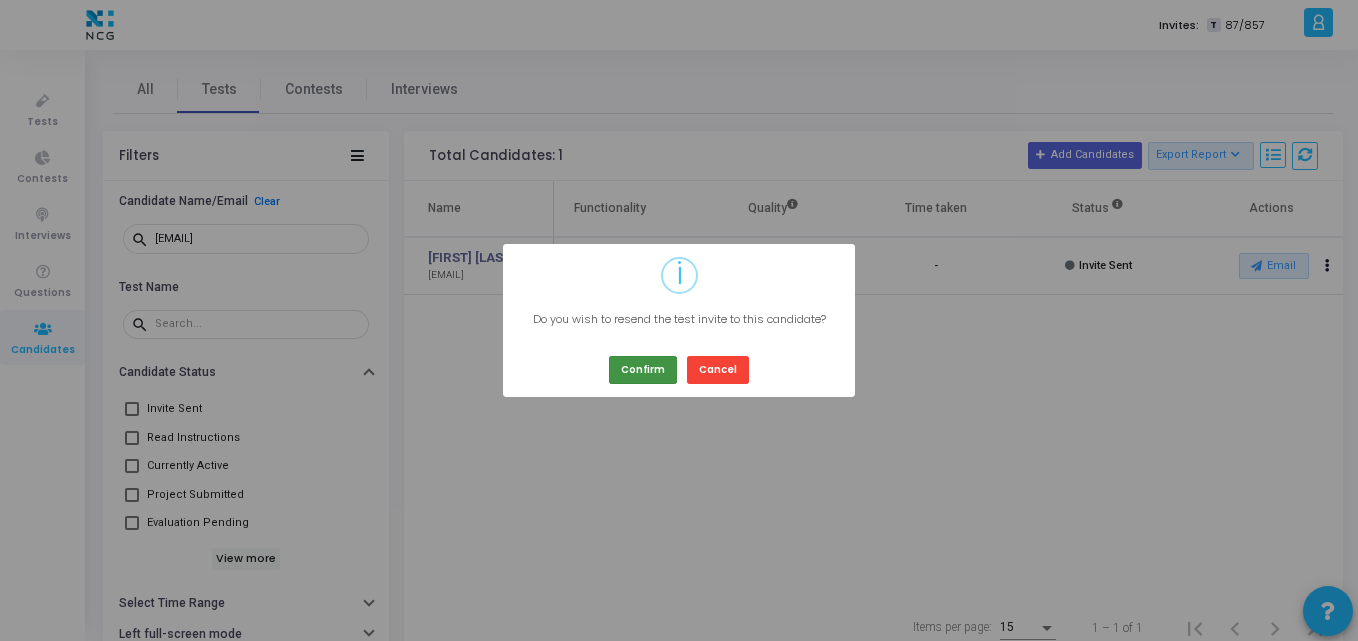 click on "Confirm" at bounding box center (643, 369) 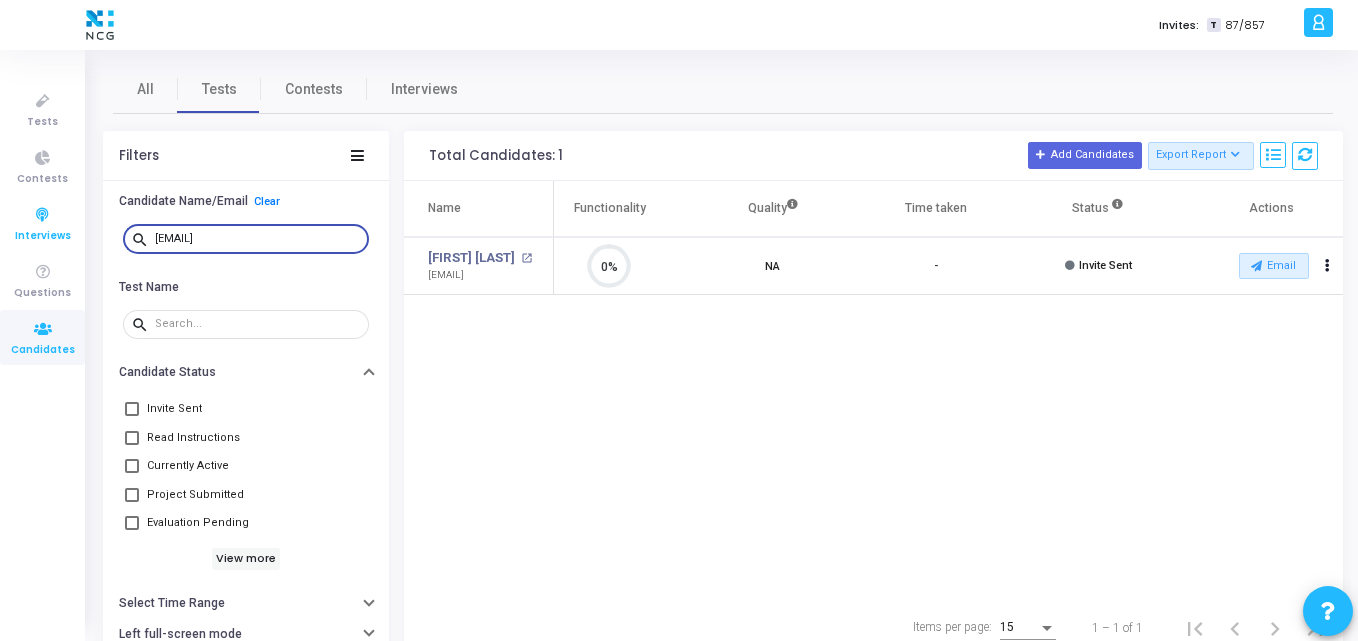drag, startPoint x: 304, startPoint y: 243, endPoint x: 71, endPoint y: 250, distance: 233.10513 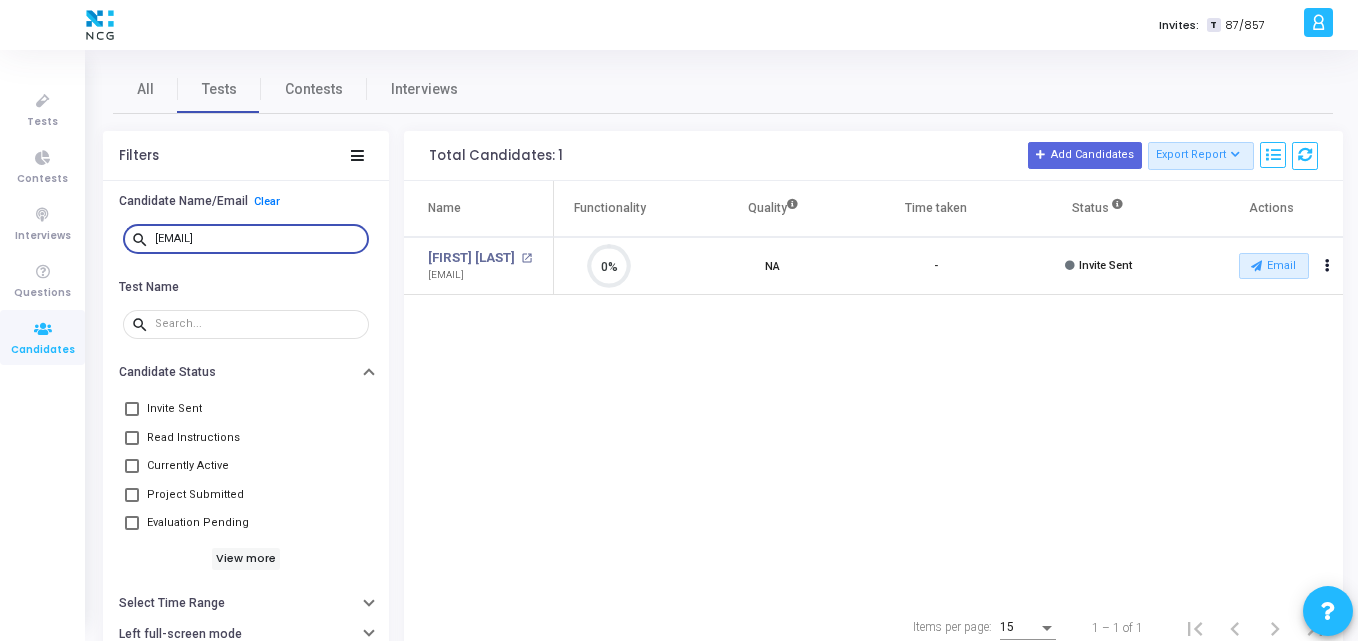 scroll, scrollTop: 9, scrollLeft: 9, axis: both 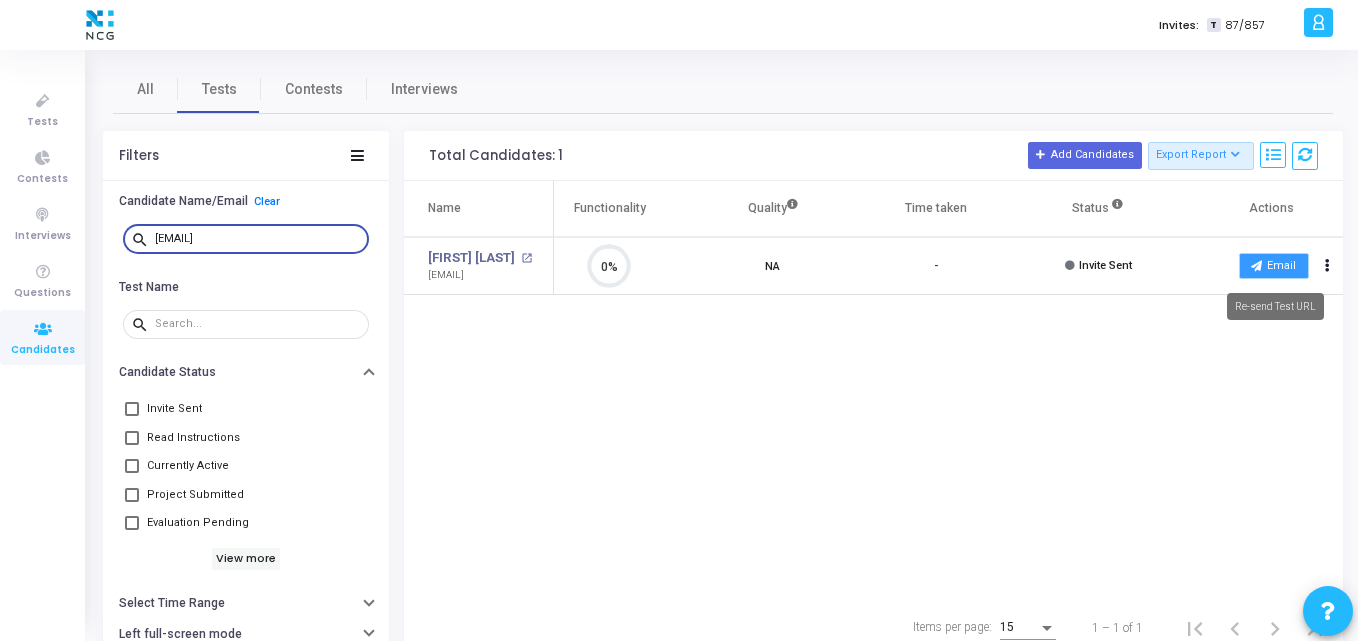 type on "nibeditanissanka48@gmail.com" 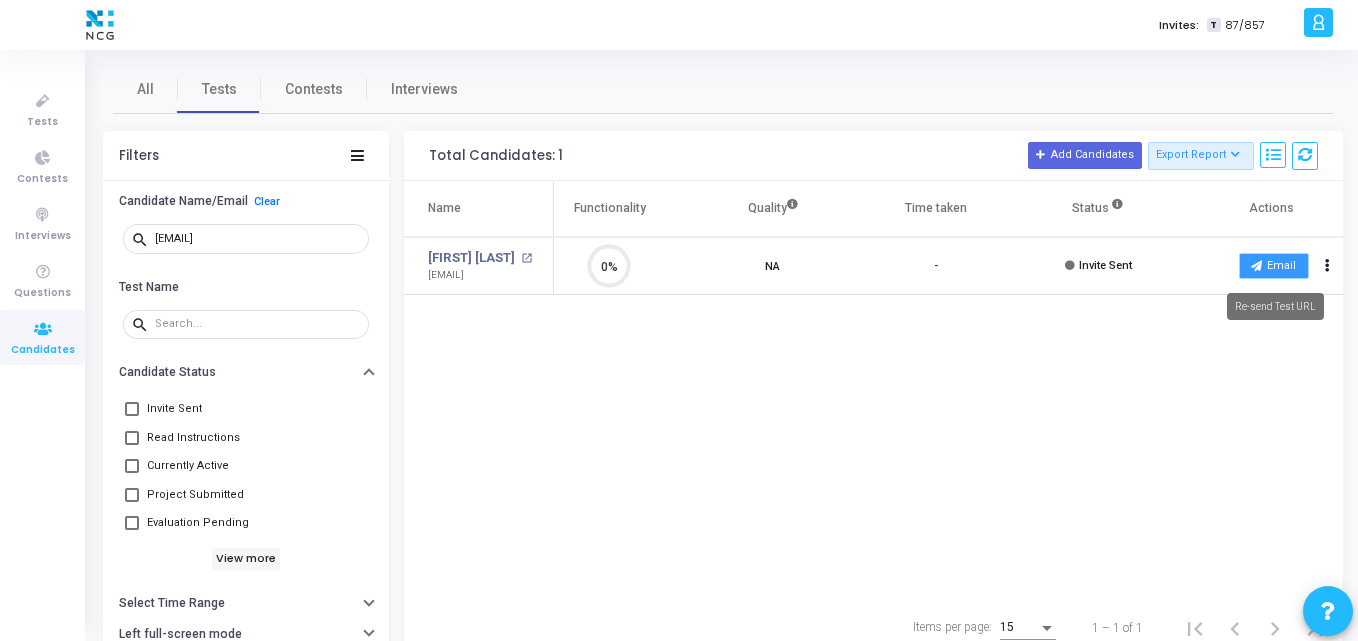 click on "Email" at bounding box center [1274, 266] 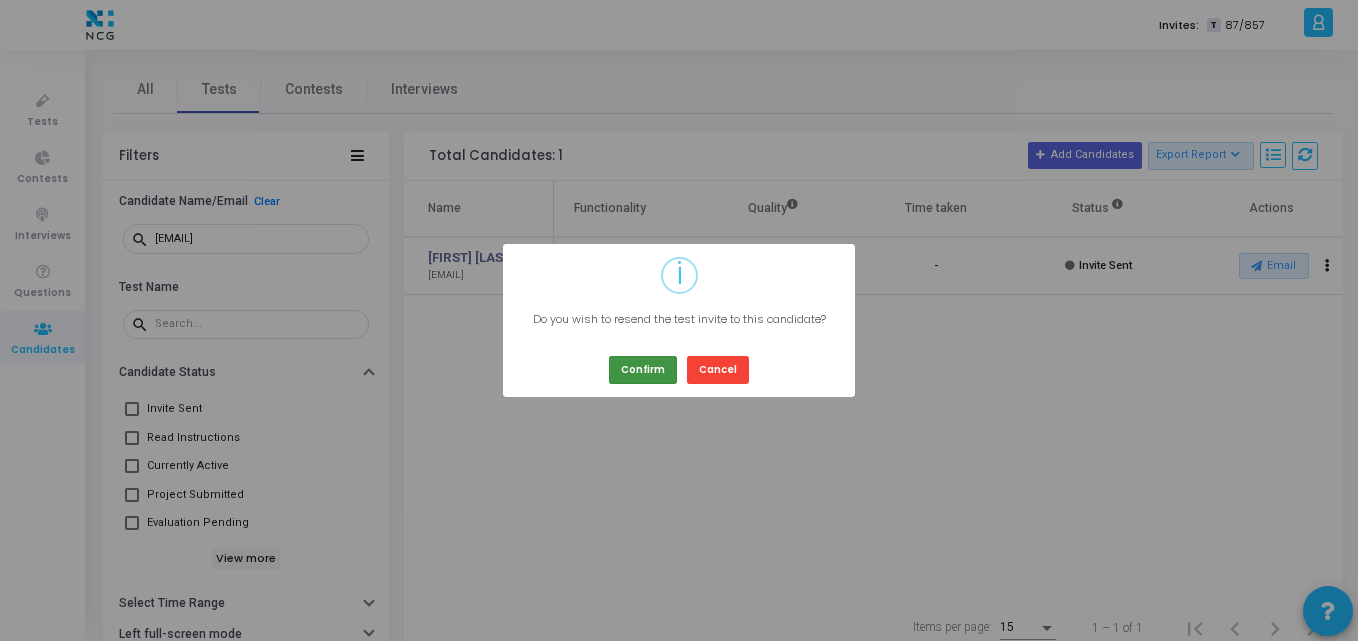 type 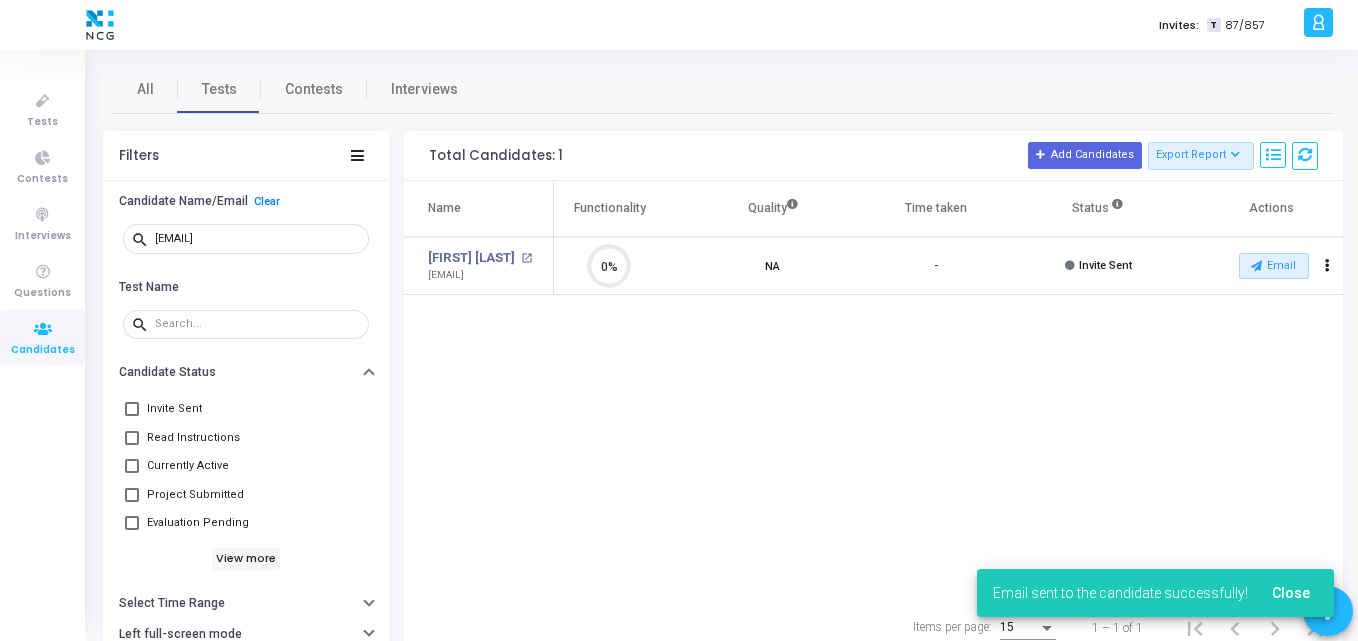 type 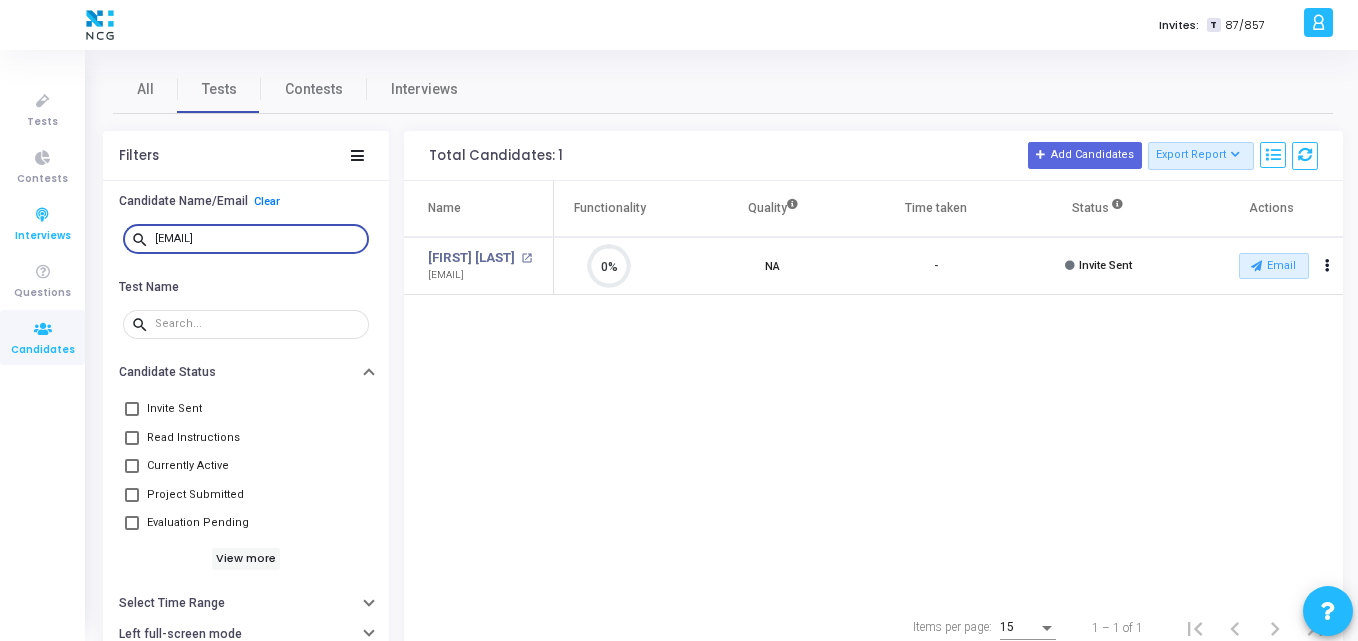 drag, startPoint x: 321, startPoint y: 238, endPoint x: 22, endPoint y: 234, distance: 299.02676 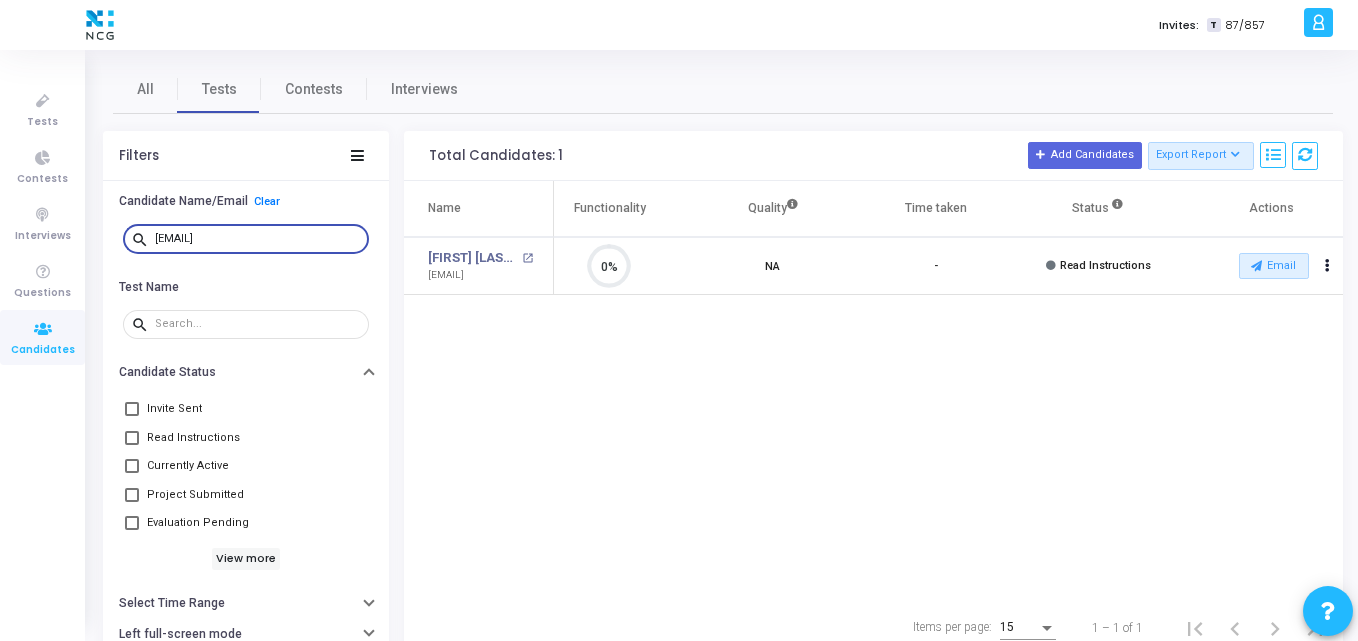 scroll, scrollTop: 9, scrollLeft: 9, axis: both 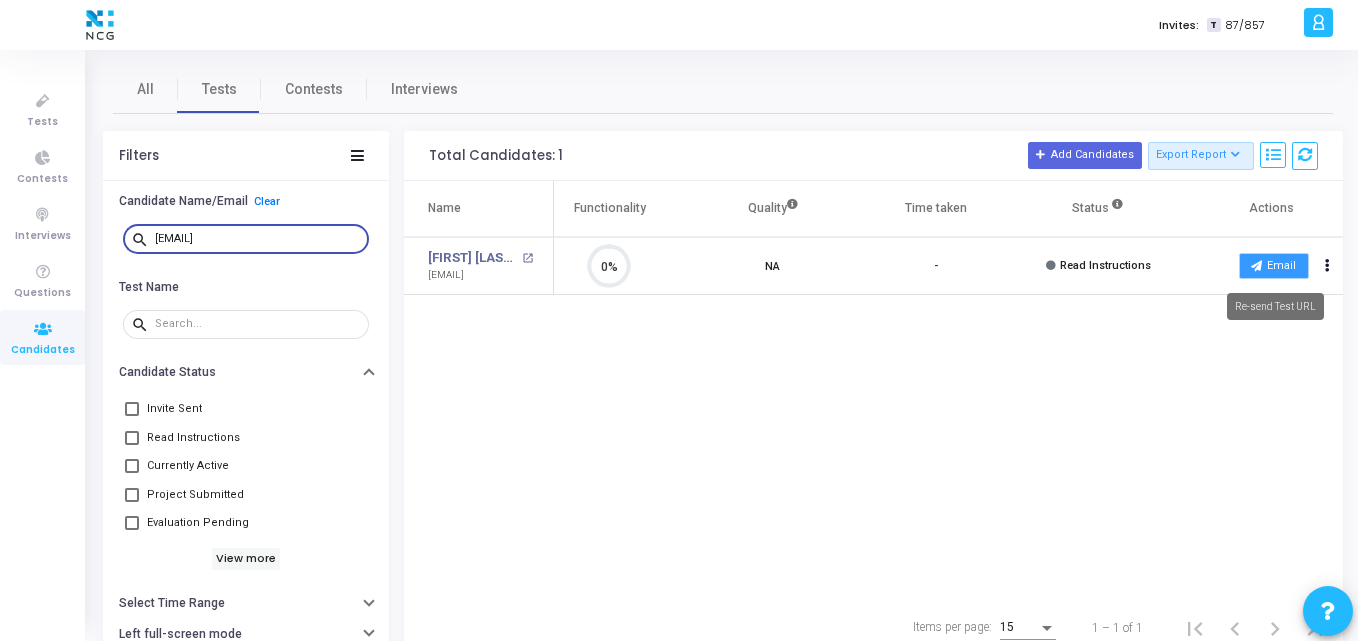 type on "muleindrareddy25@gmail.com" 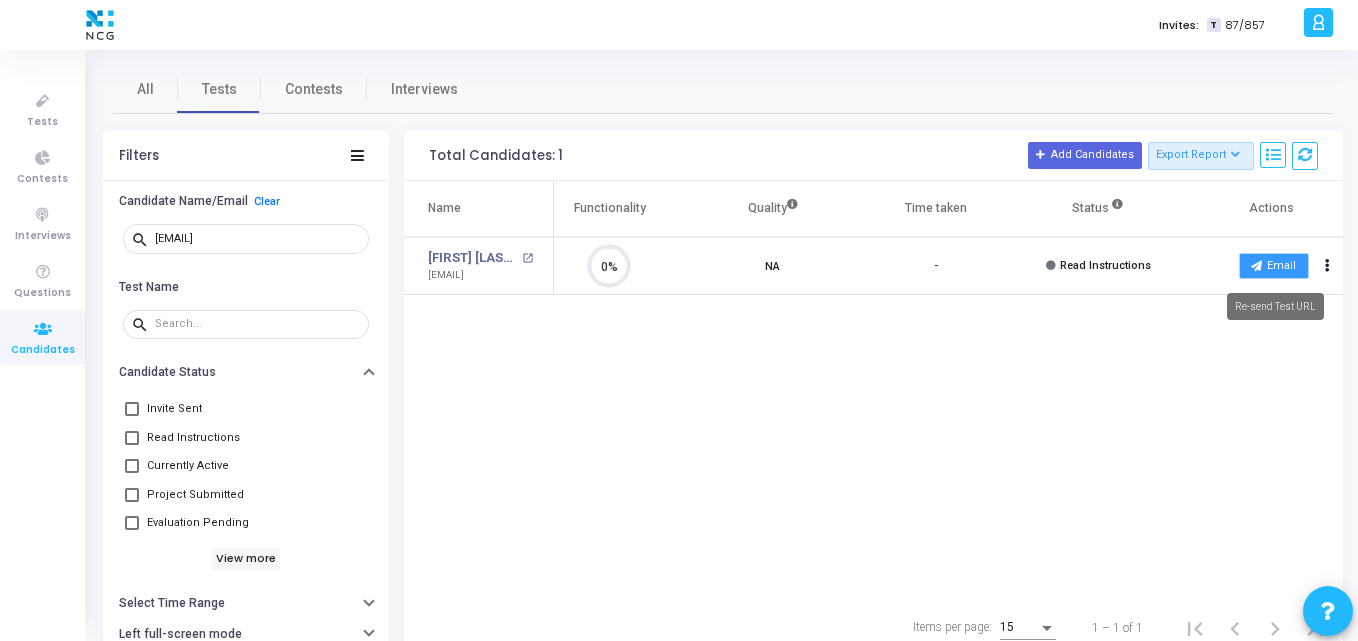 click at bounding box center (1256, 265) 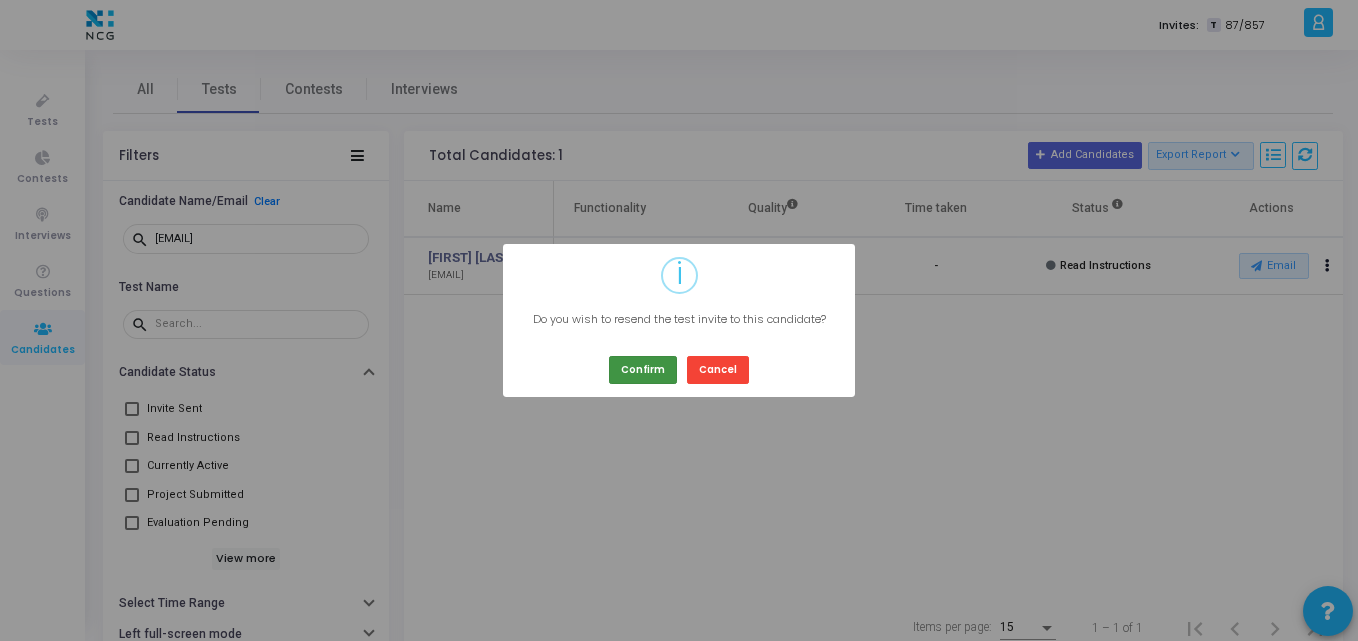click on "Confirm" at bounding box center (643, 369) 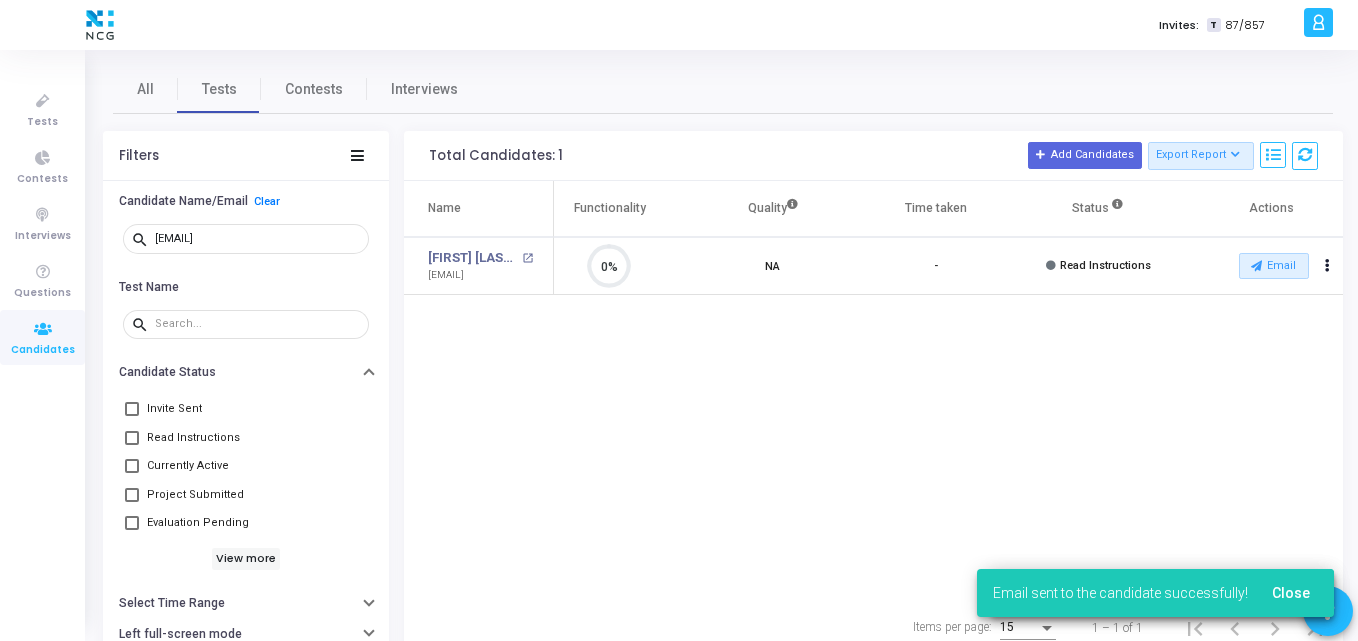 type 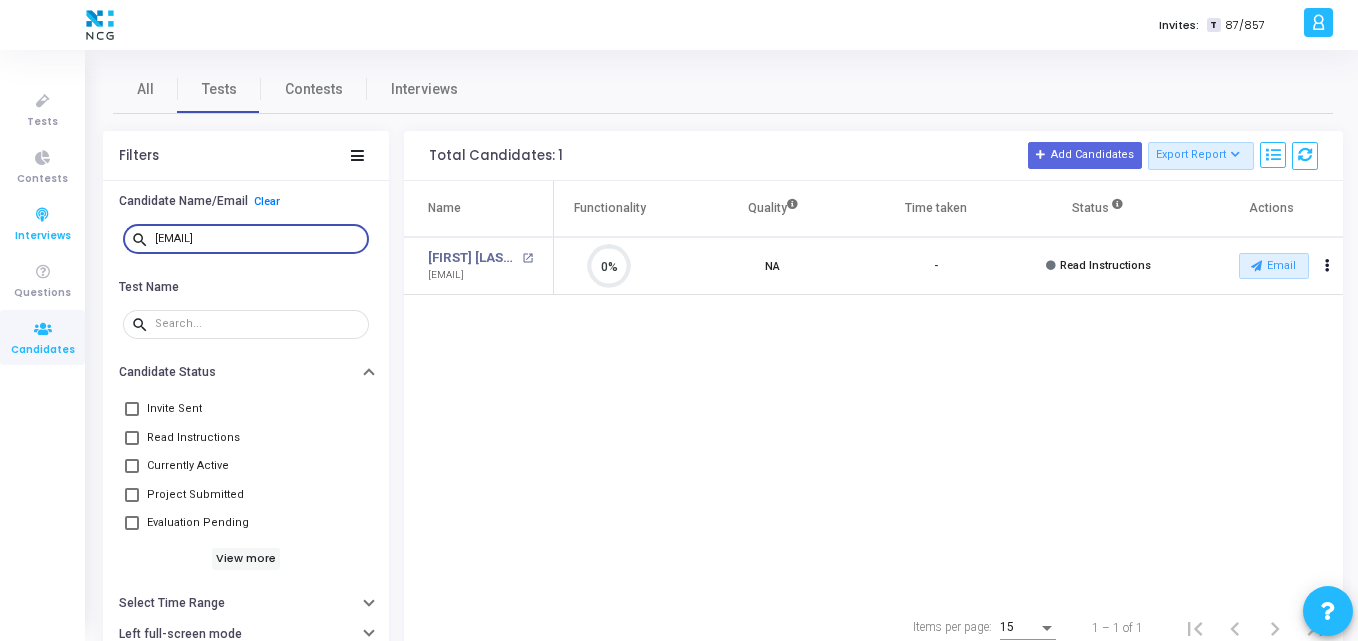 drag, startPoint x: 332, startPoint y: 244, endPoint x: 56, endPoint y: 212, distance: 277.84888 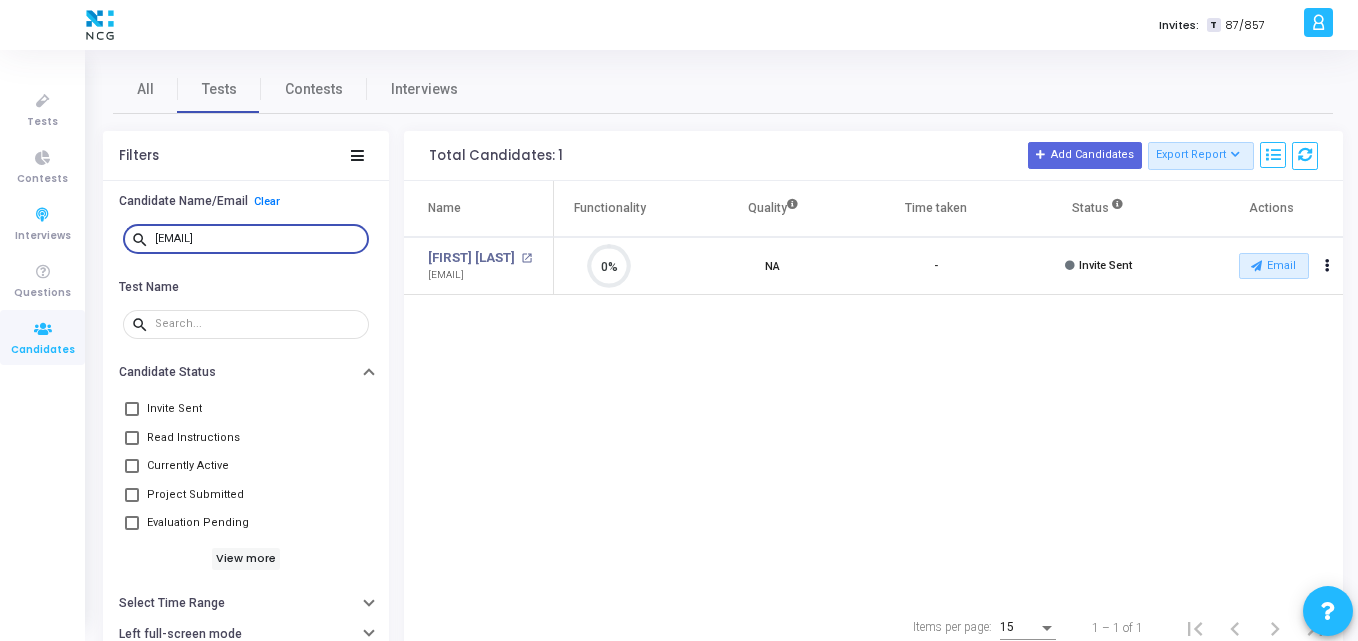 scroll, scrollTop: 9, scrollLeft: 9, axis: both 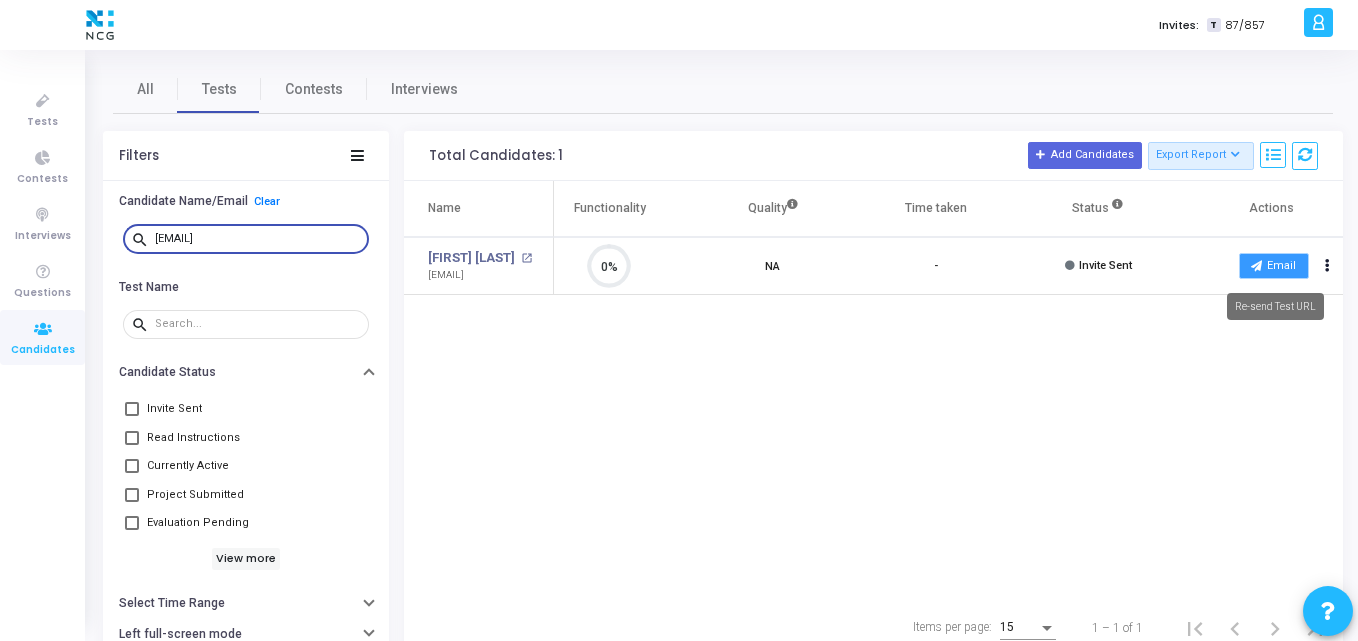 type on "umeshmelinamani16@gmail.com" 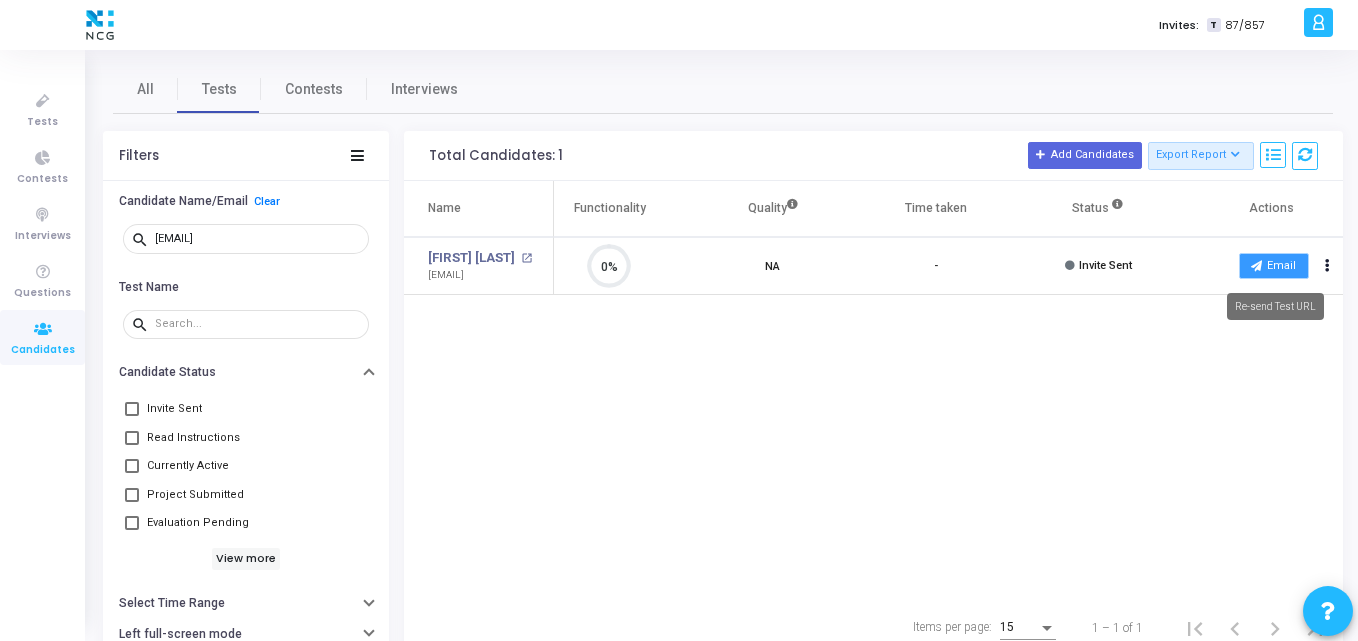 click on "Email" at bounding box center [1274, 266] 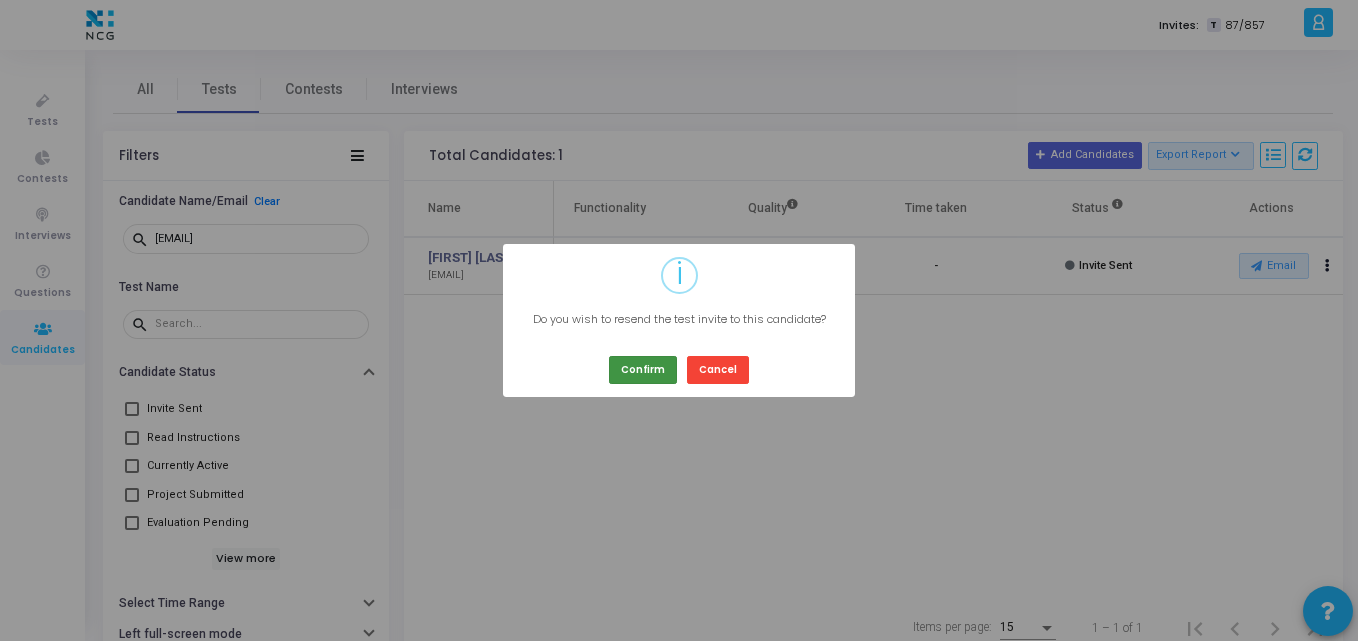 click on "Confirm" at bounding box center [643, 369] 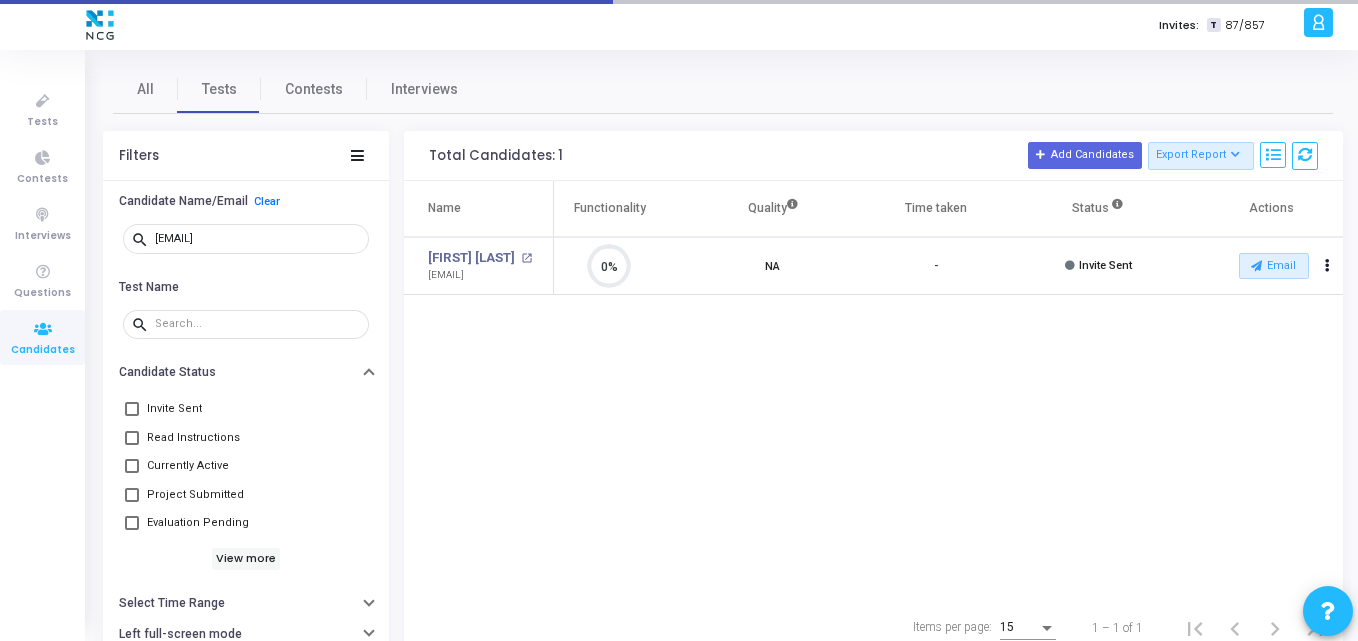 click on "Name  Test Name   Functionality   Quality  Time taken  Status   Actions   Umesh Melinamani open_in_new  umeshmelinamani16@gmail.com   T   AppProd Support_NCG_L3   open_in_new 0%  NA   -   Invite Sent   Email  archive  Archive  drafts  Cancel Invite  content_copy  Copy Test Invite Link  cached  Resend Test  close  Disable Camera Proctor  close  Disable Screen Sharing" 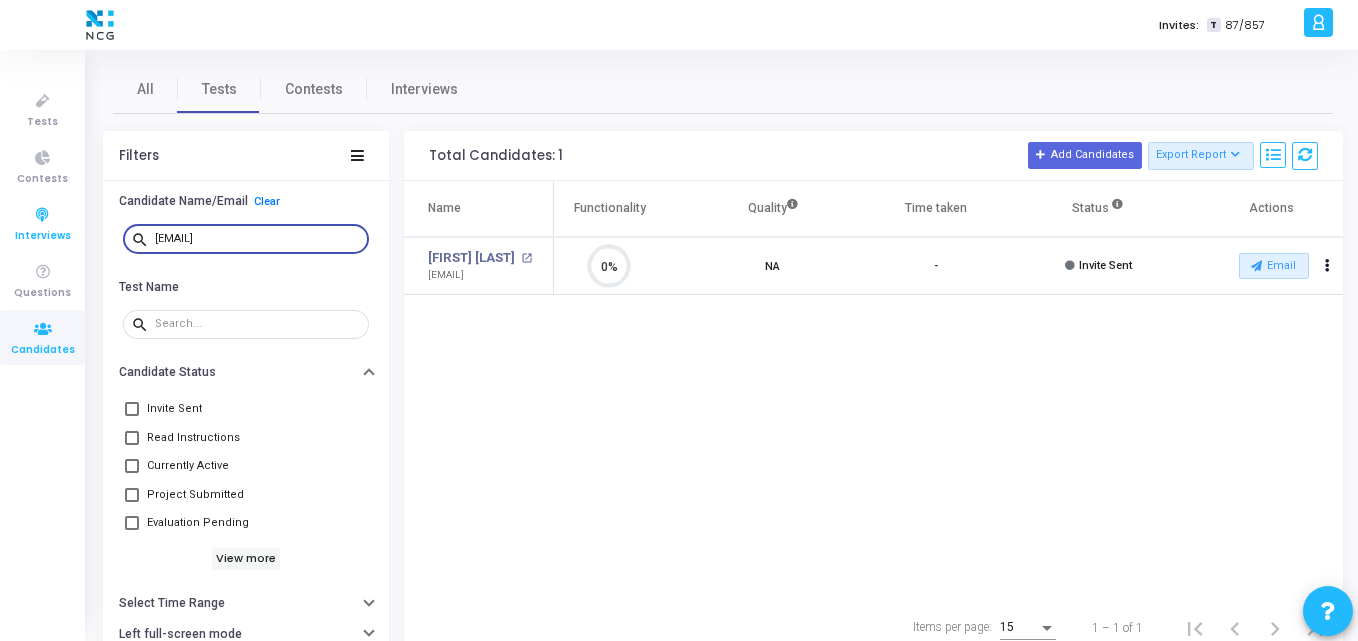 drag, startPoint x: 340, startPoint y: 242, endPoint x: 46, endPoint y: 217, distance: 295.061 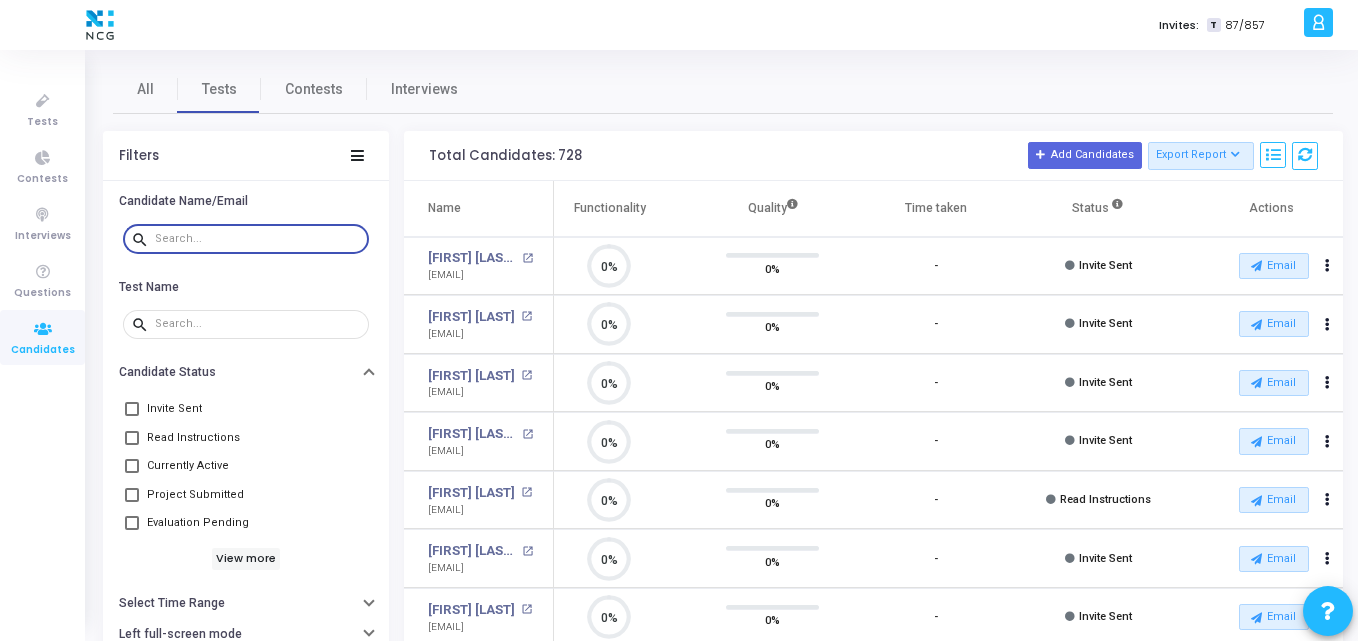 scroll, scrollTop: 9, scrollLeft: 9, axis: both 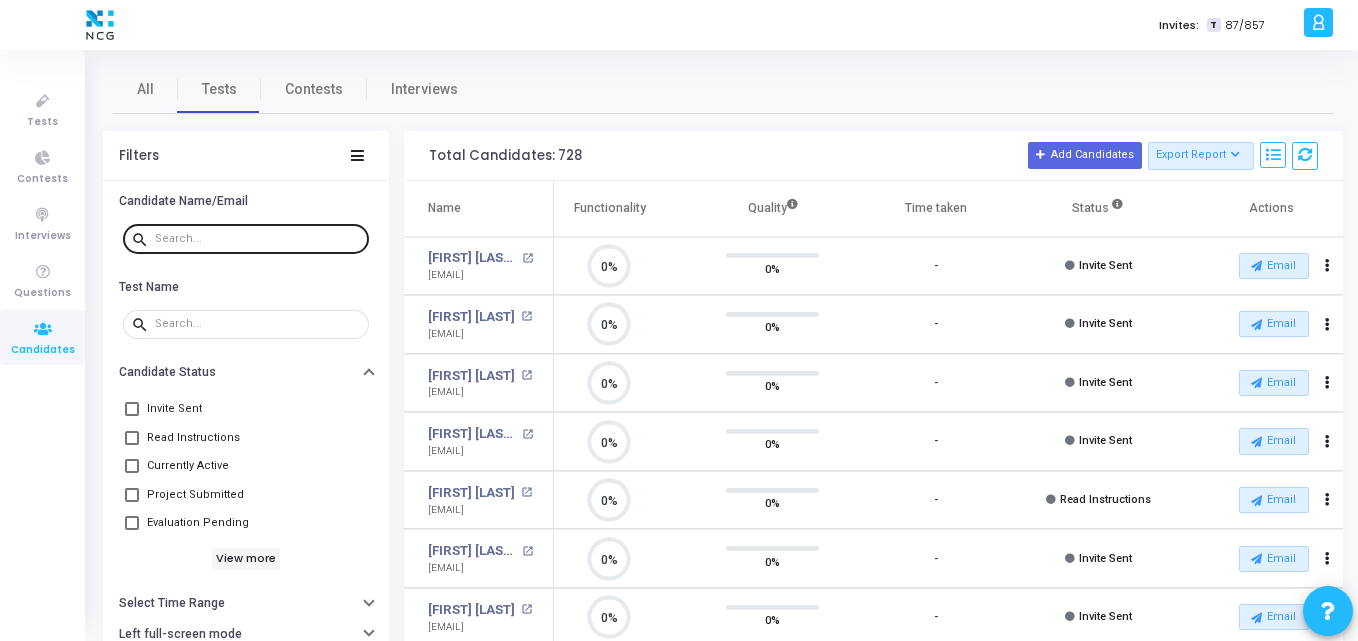 click at bounding box center (258, 238) 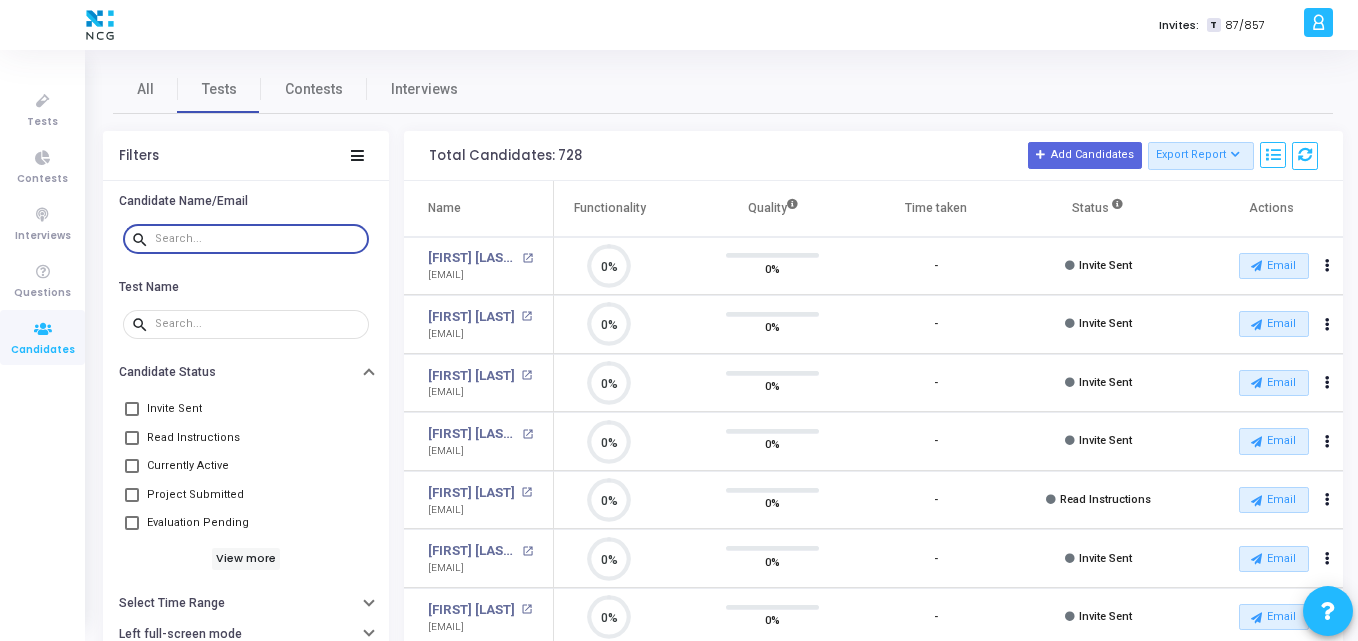 paste on "Prashant Nair" 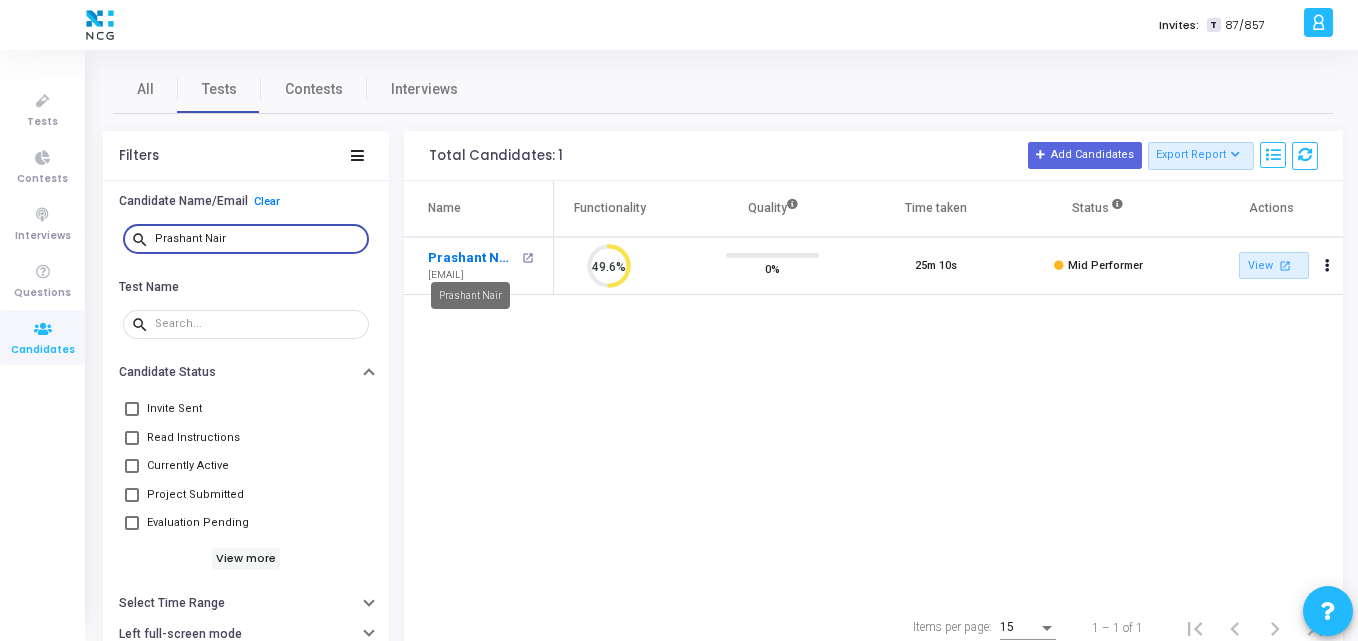 type on "Prashant Nair" 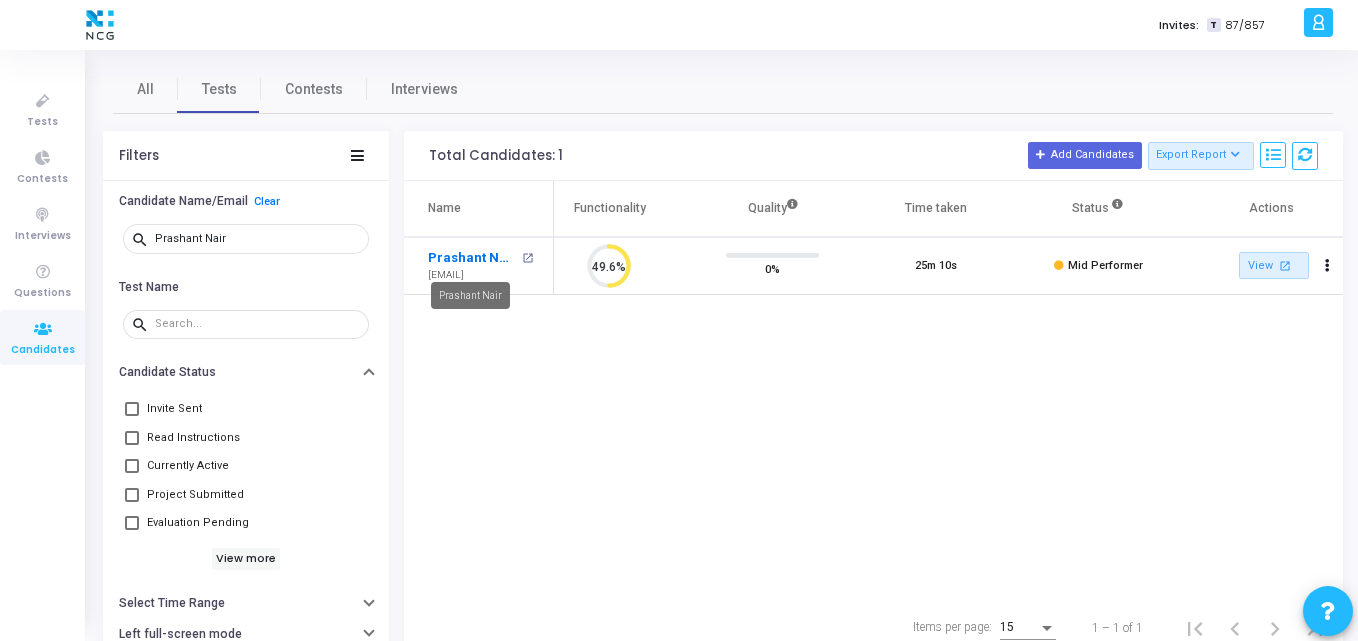 click on "Prashant Nair" at bounding box center (472, 258) 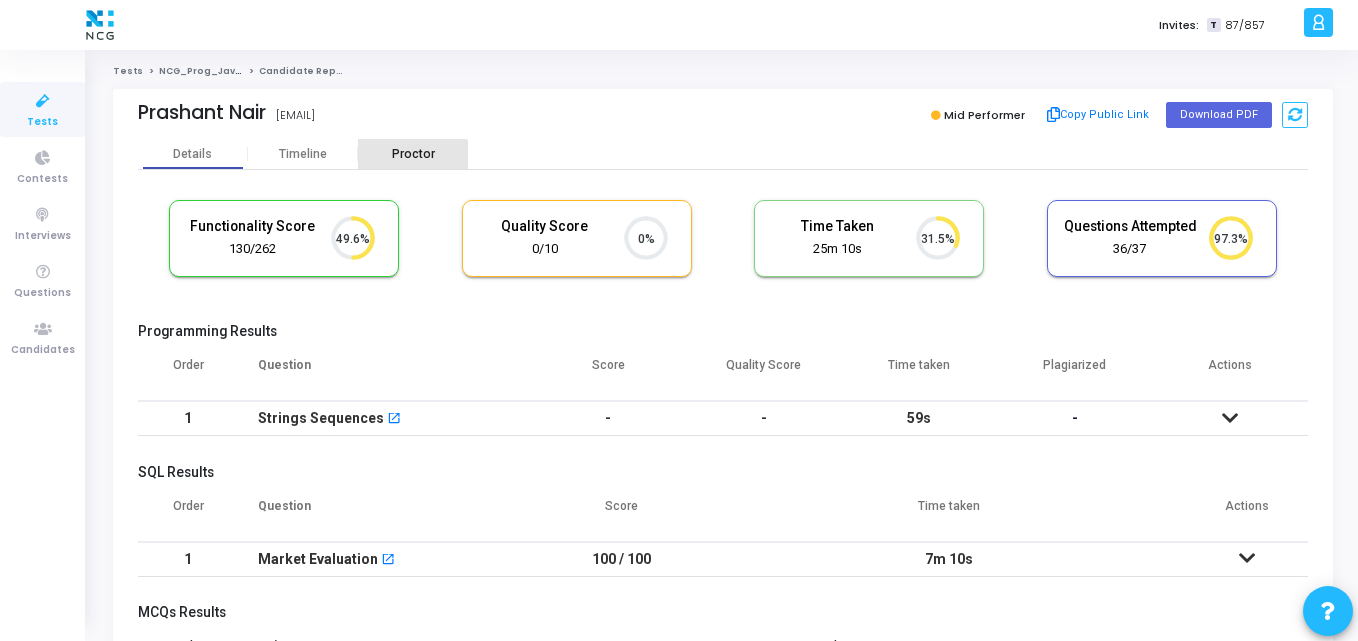 click on "Proctor" at bounding box center [413, 154] 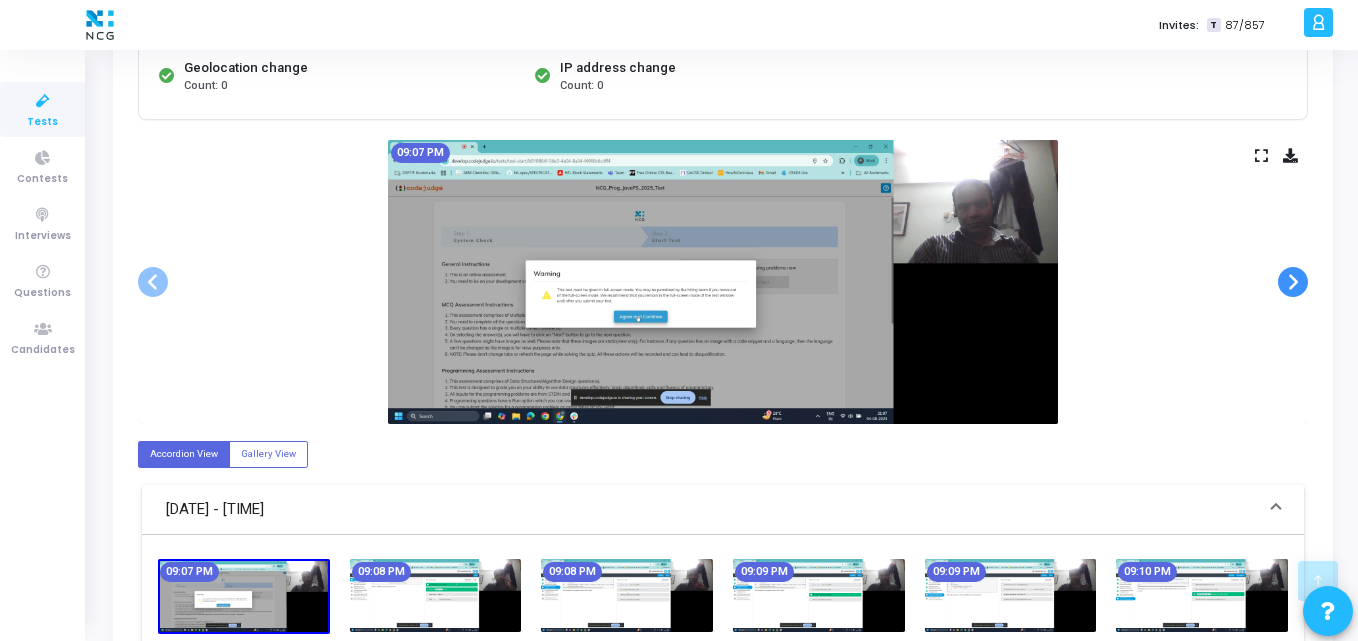 click at bounding box center (1293, 282) 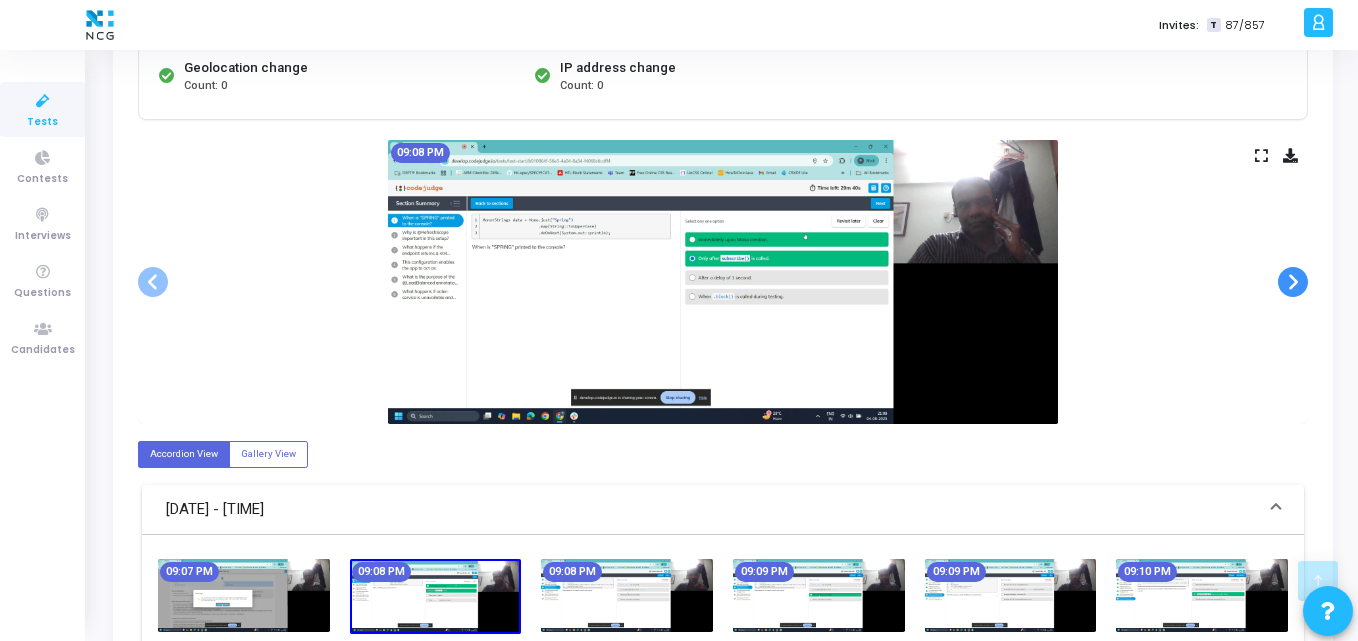click at bounding box center [1293, 282] 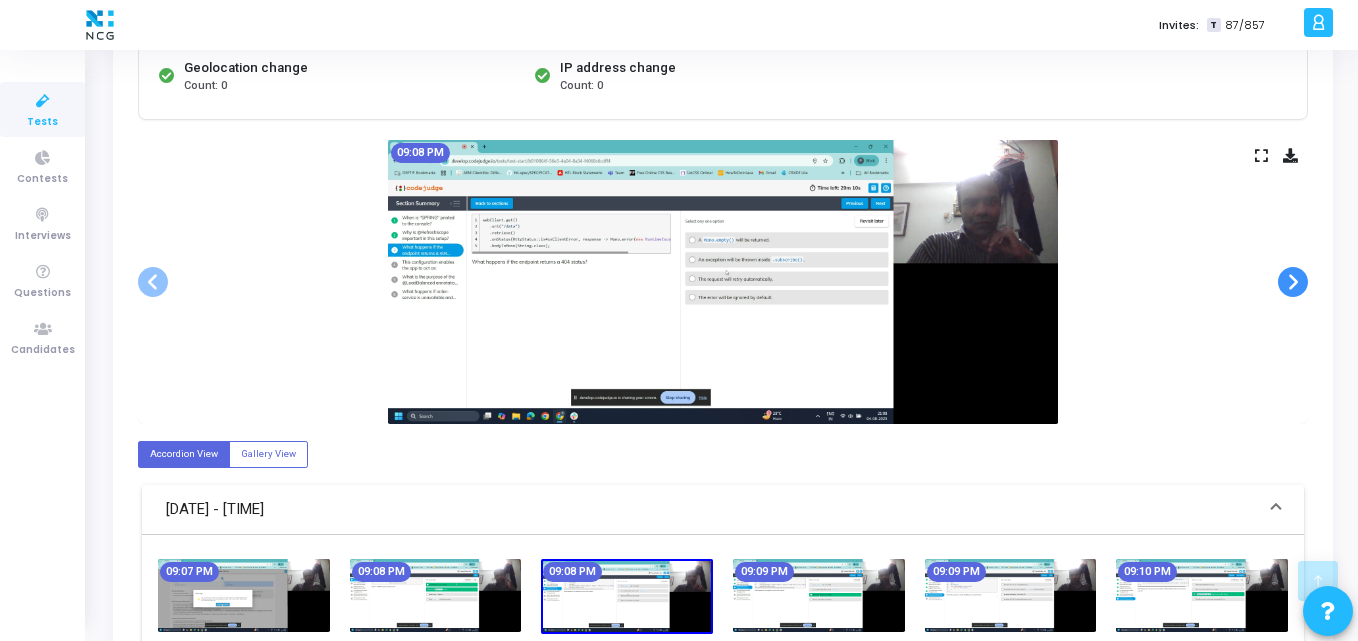 click at bounding box center [1293, 282] 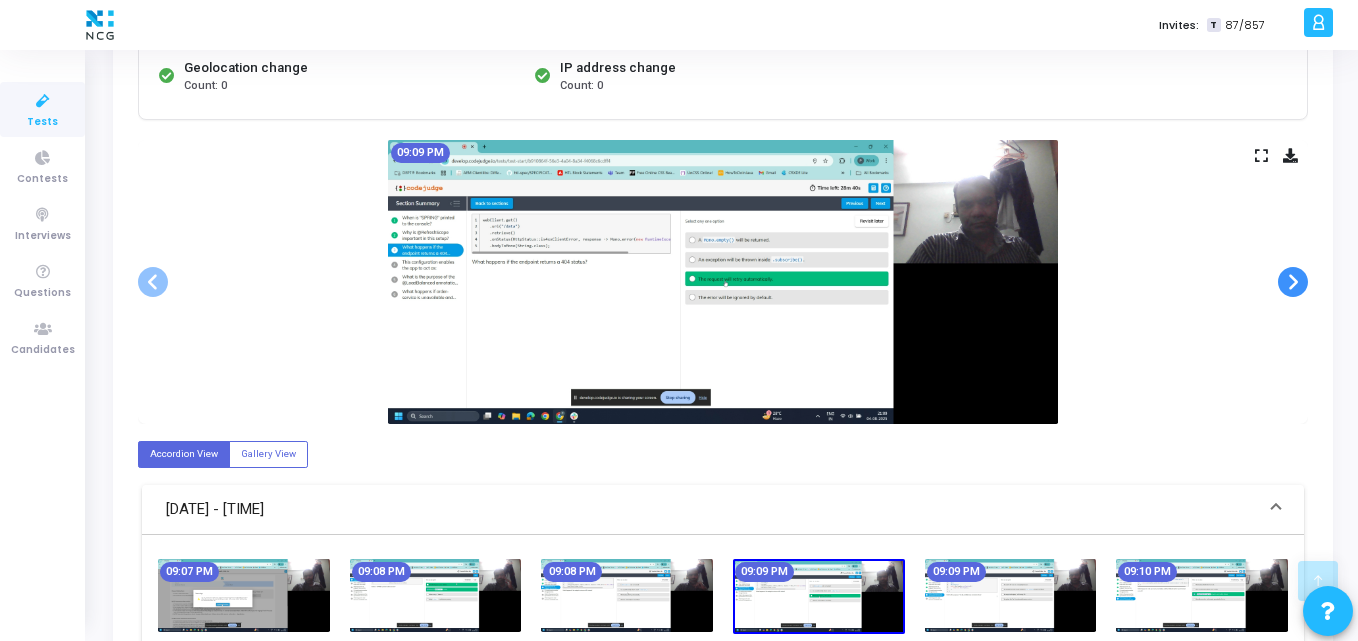 click at bounding box center (1293, 282) 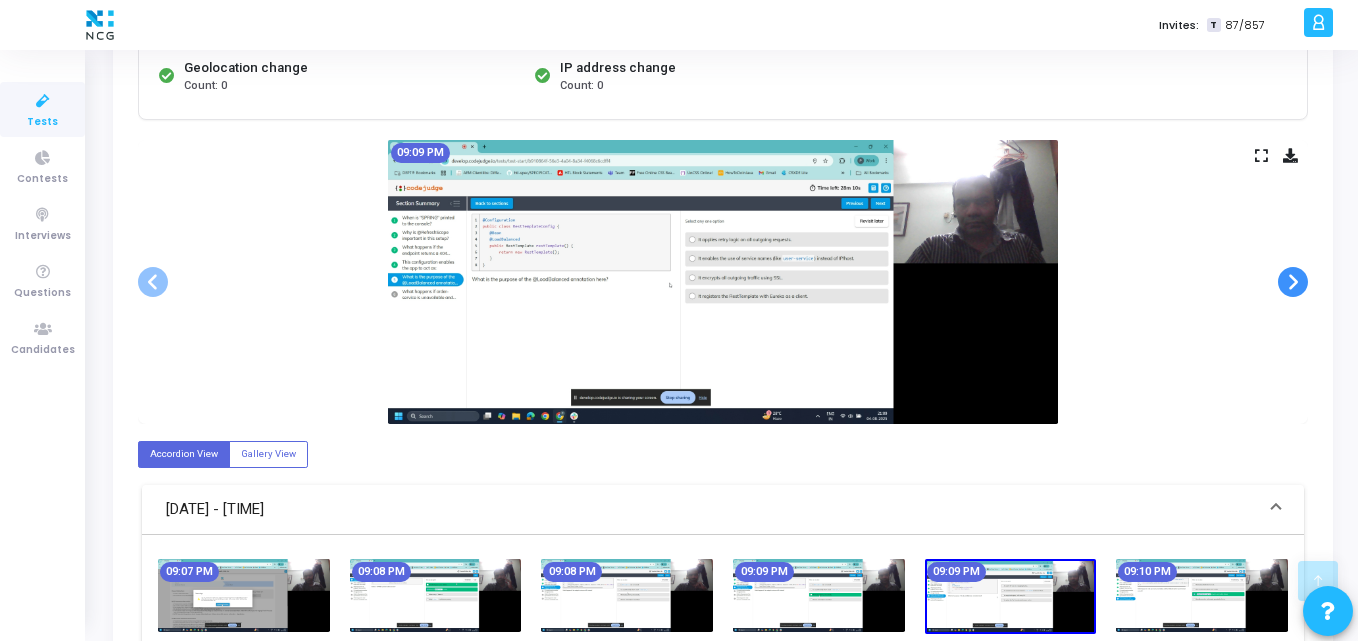 click at bounding box center [1293, 282] 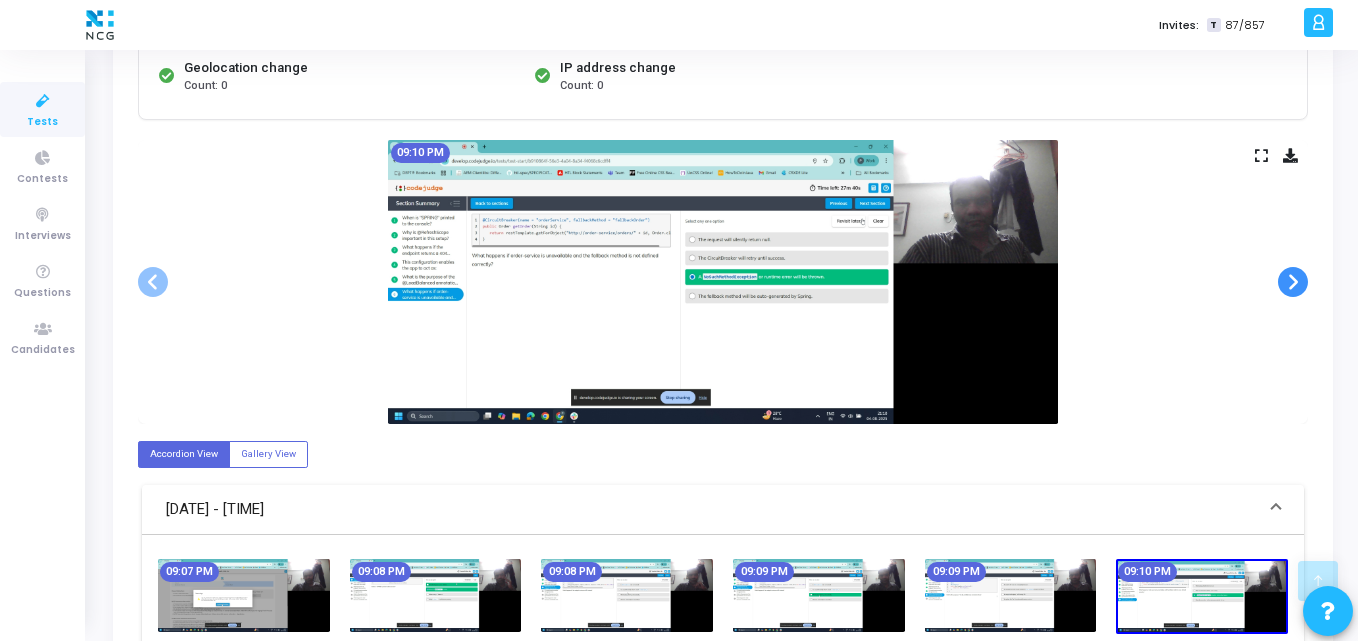 click at bounding box center [1293, 282] 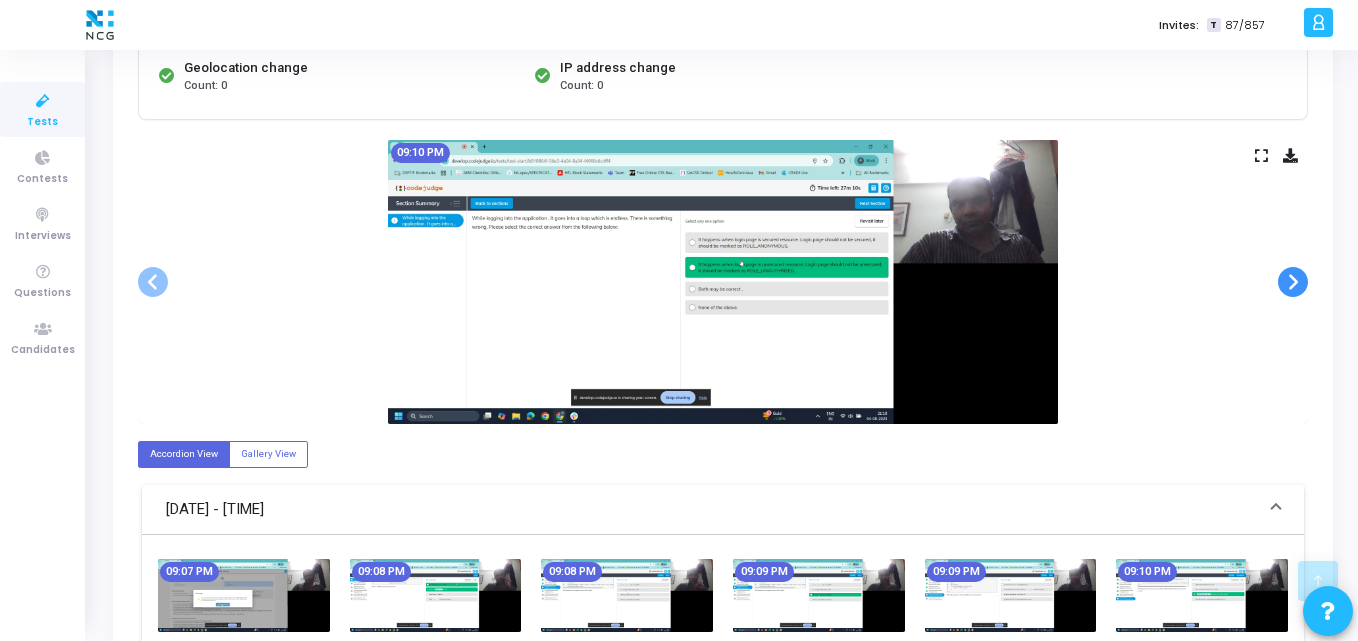 click at bounding box center [1293, 282] 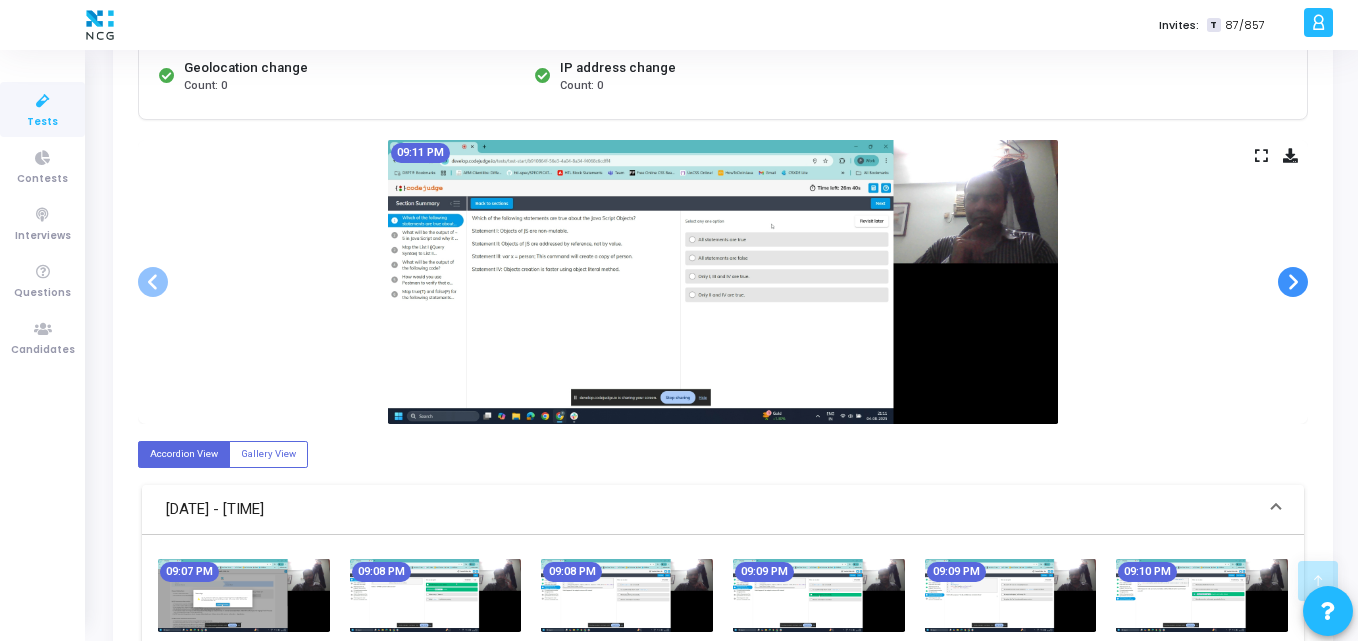 click at bounding box center [1293, 282] 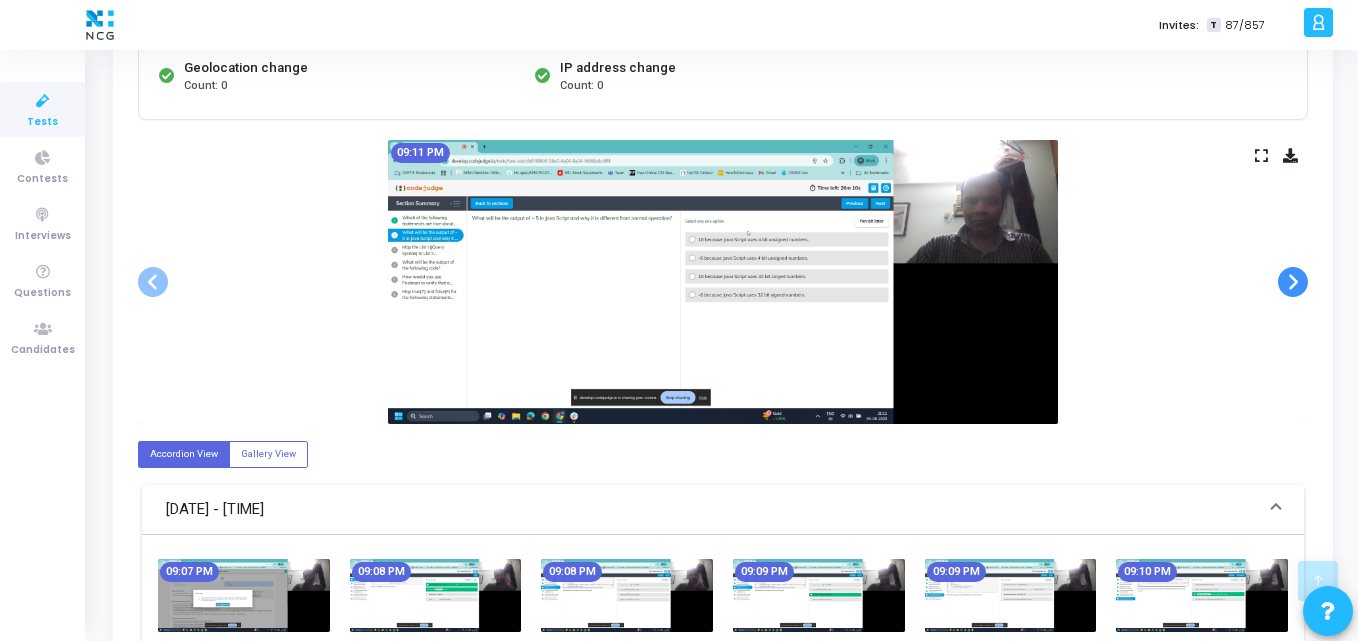click at bounding box center (1293, 282) 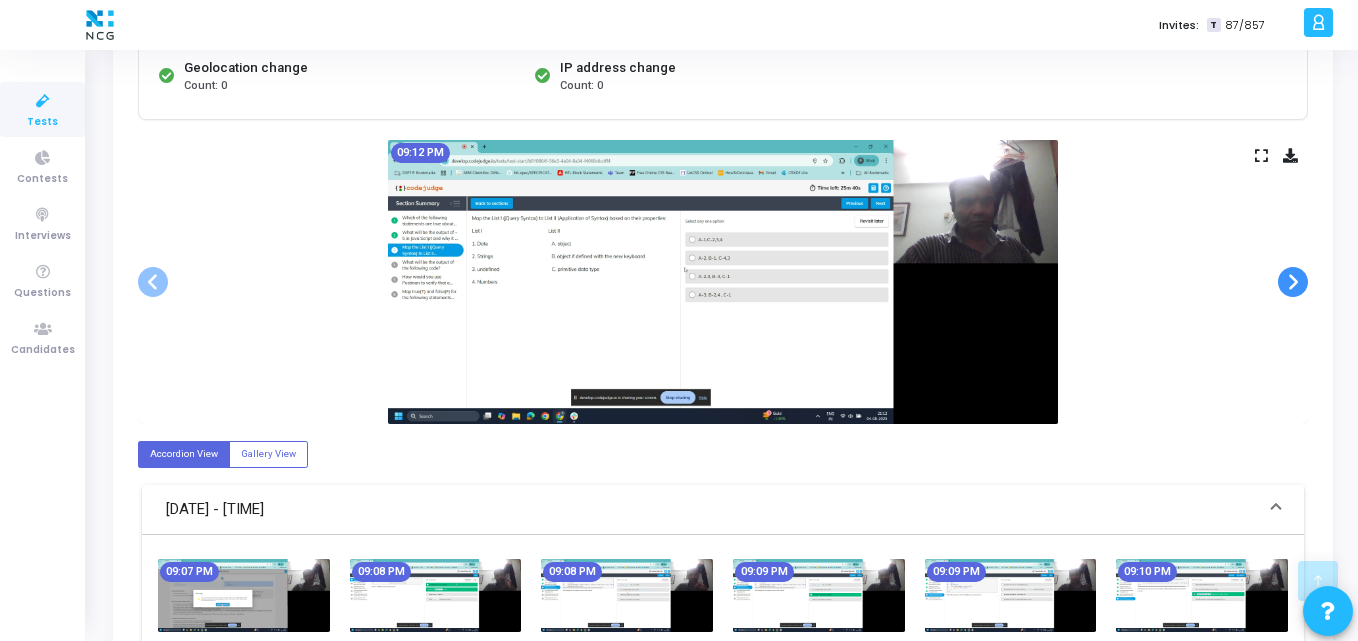 click at bounding box center (1293, 282) 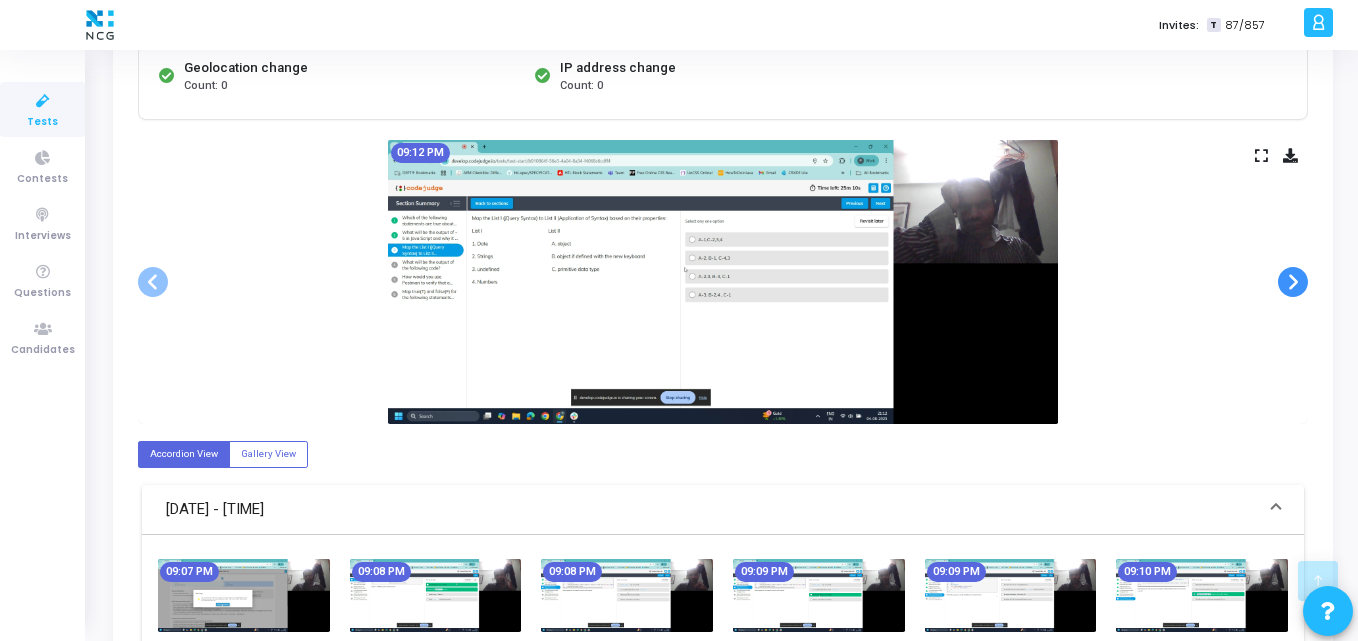 click at bounding box center (1293, 282) 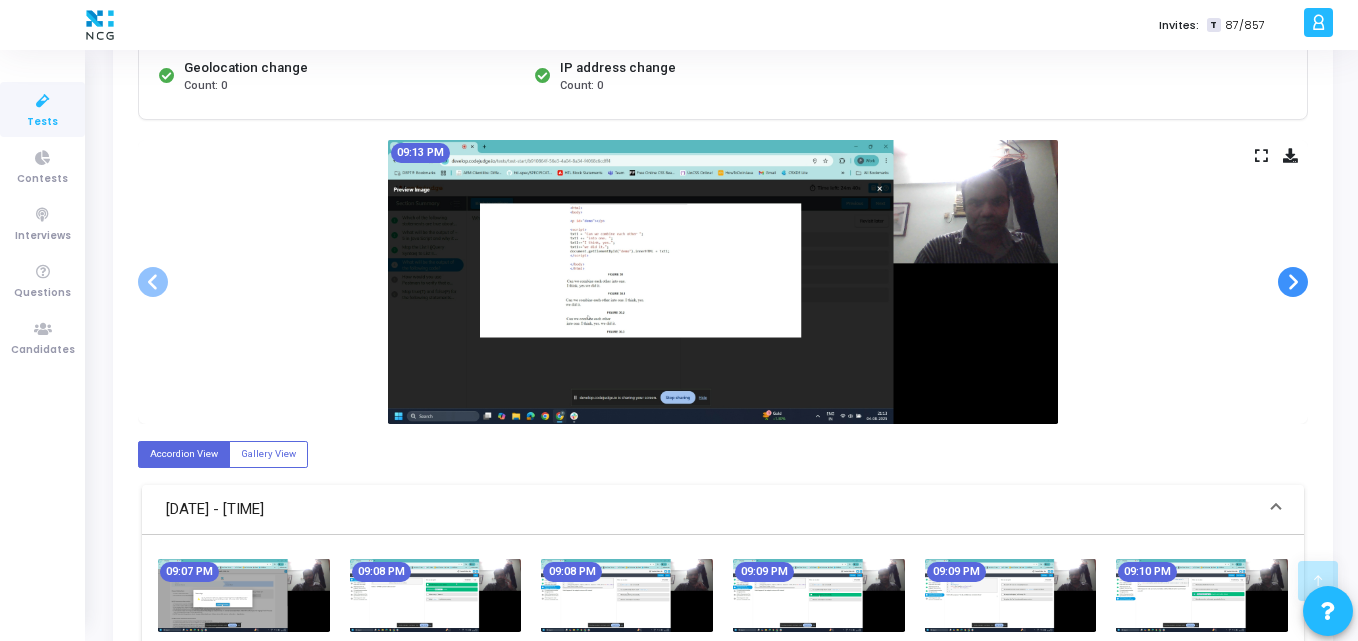 click at bounding box center [1293, 282] 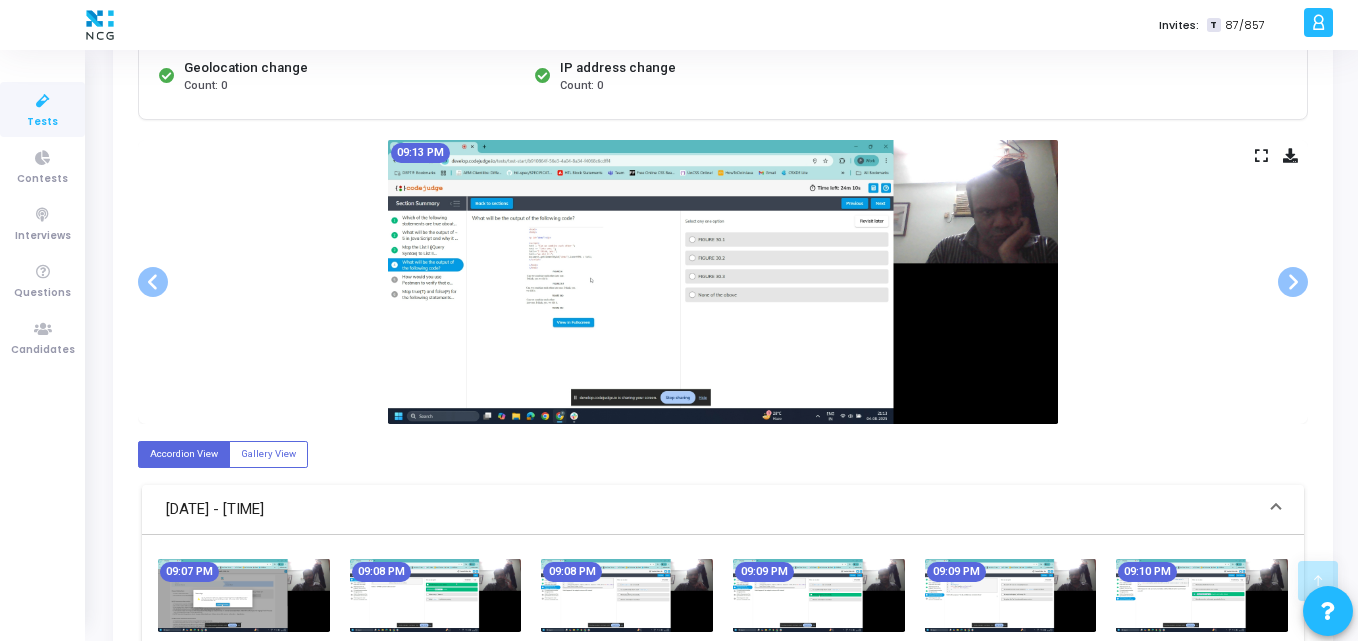 click on "Details  Timeline  Proctor   Proctoring  Device Information:-  Windows 10  Chrome 138   Desktop   Camera capture  Enabled  Screen sharing  Enabled  Proctoring stopped   Count: 0   Left full-screen mode   Count: 0   Switched tab or window   Count: 0   Multiple Monitor Detection   Count: 0   Geolocation change   Count: 0   IP address change   Count: 0   Slide 1 of 37   09:07 PM   Slide 2 of 37   09:08 PM   Slide 3 of 37   09:08 PM   Slide 4 of 37   09:09 PM   Slide 5 of 37   09:09 PM   Slide 6 of 37   09:10 PM   Slide 7 of 37   09:10 PM   Slide 8 of 37   09:11 PM   Slide 9 of 37   09:11 PM   Slide 10 of 37   09:12 PM   Slide 11 of 37   09:12 PM   Slide 12 of 37   09:13 PM   Slide 13 of 37   09:13 PM   Slide 14 of 37   09:14 PM   Slide 15 of 37   09:14 PM   Slide 16 of 37   09:15 PM   Slide 17 of 37   09:15 PM   Slide 18 of 37   09:16 PM   Slide 19 of 37   09:16 PM   Slide 20 of 37   09:17 PM   Slide 21 of 37   09:17 PM   Slide 22 of 37   09:18 PM   Slide 23 of 37   09:18 PM   Slide 24 of 37   09:19 PM  Previous" 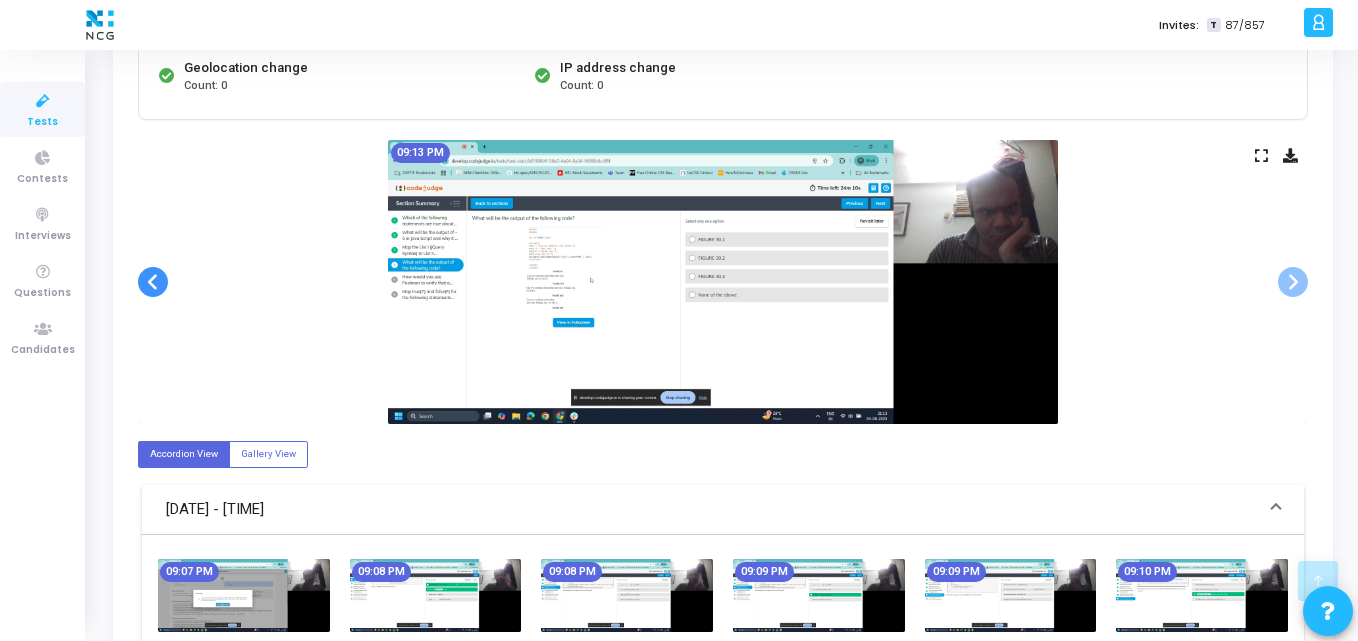 click at bounding box center (153, 282) 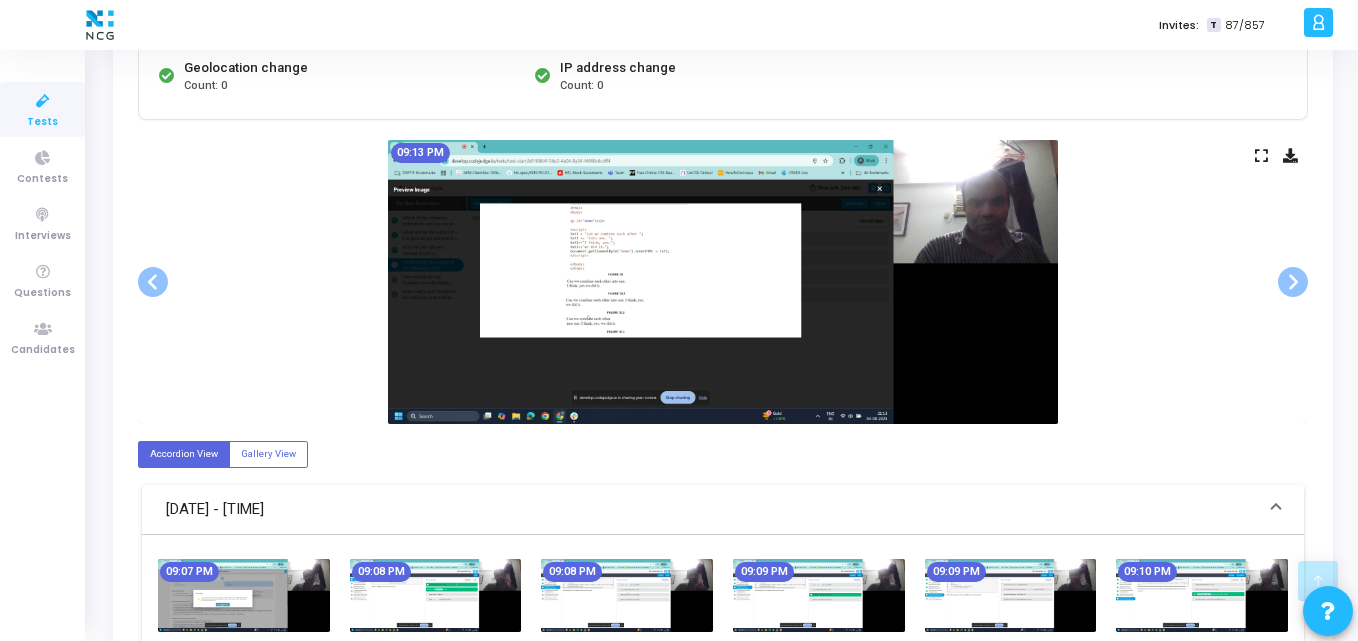 drag, startPoint x: 1302, startPoint y: 152, endPoint x: 1293, endPoint y: 165, distance: 15.811388 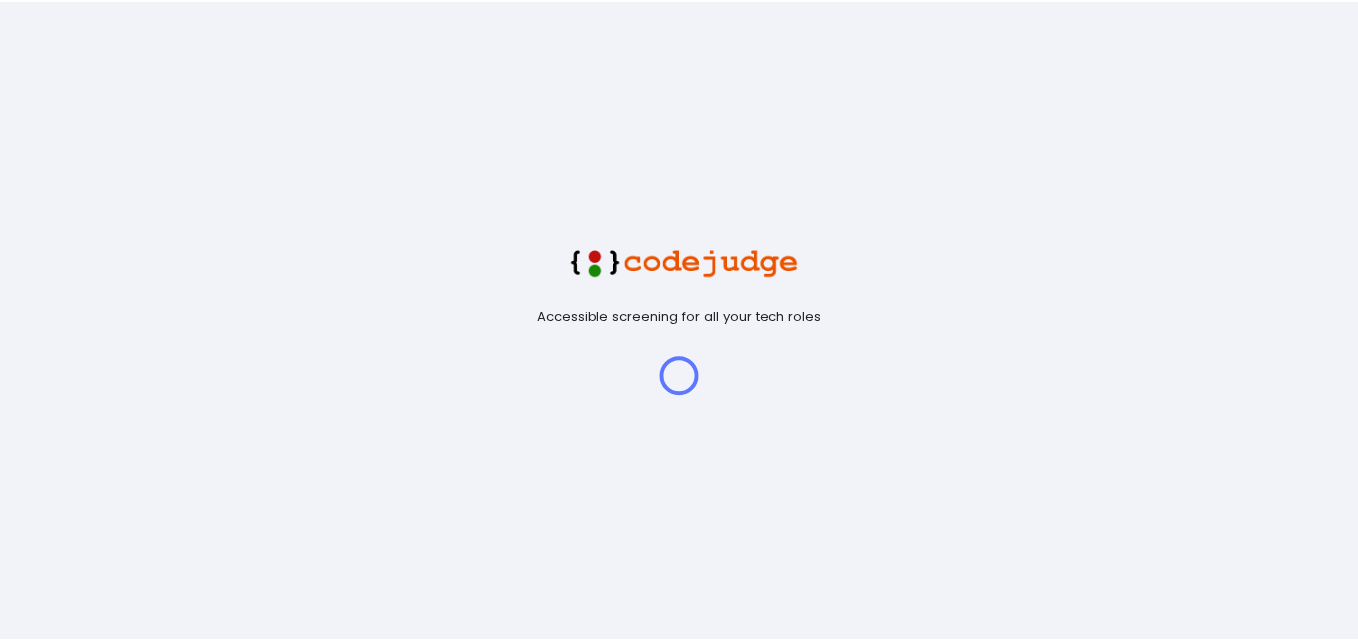 scroll, scrollTop: 0, scrollLeft: 0, axis: both 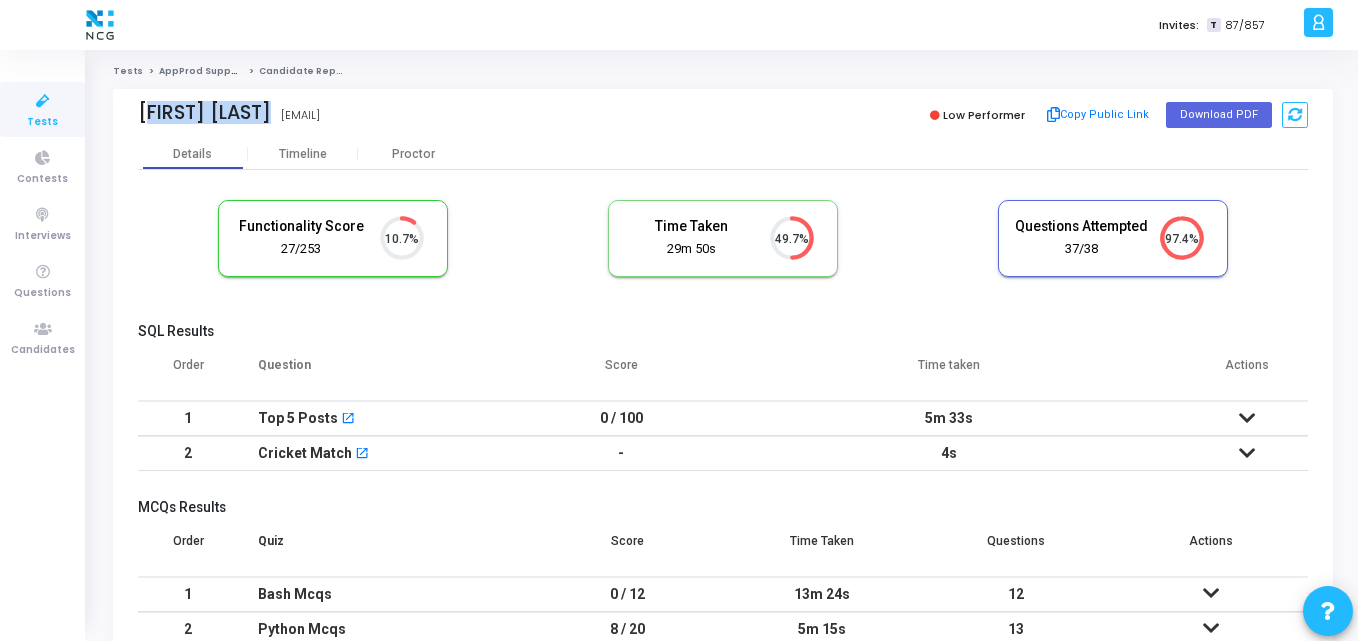 drag, startPoint x: 254, startPoint y: 116, endPoint x: 125, endPoint y: 112, distance: 129.062 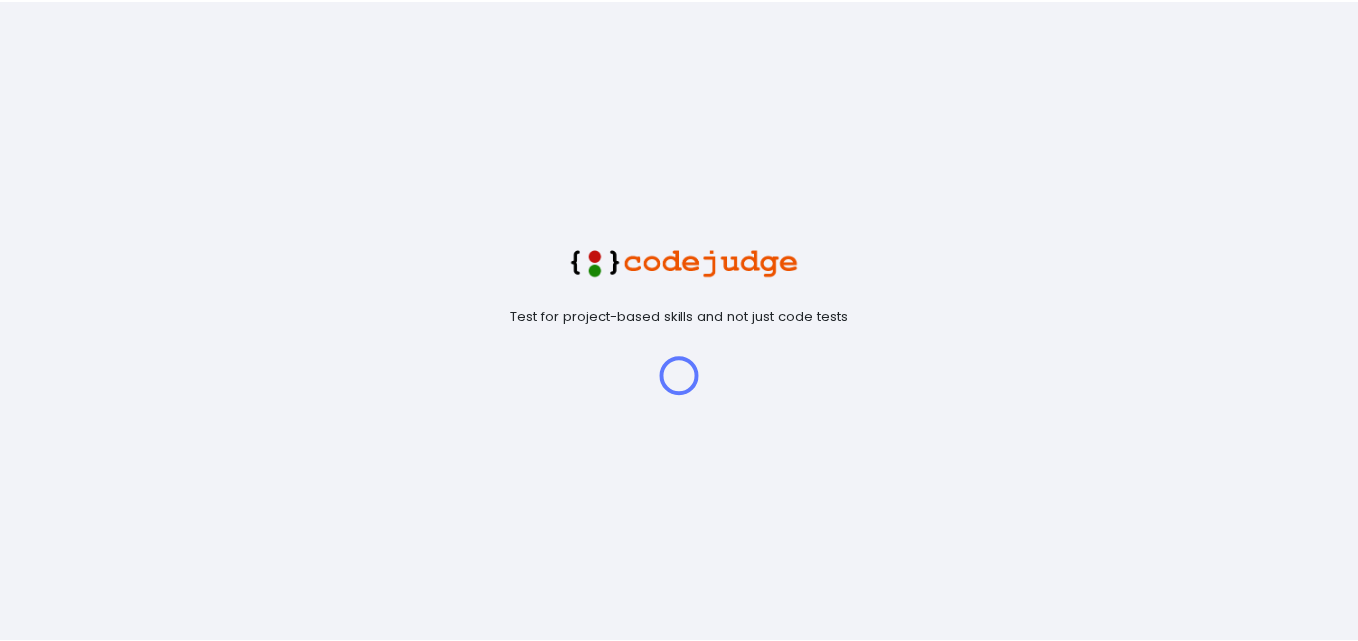 scroll, scrollTop: 0, scrollLeft: 0, axis: both 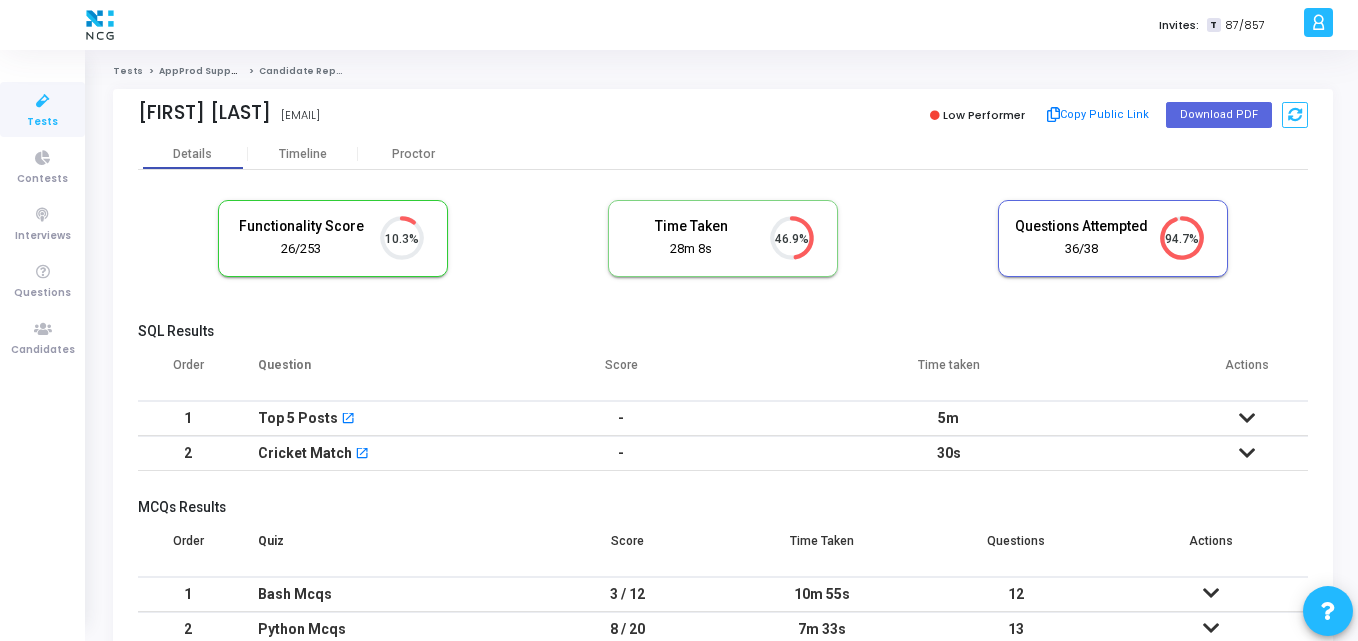 drag, startPoint x: 325, startPoint y: 117, endPoint x: 136, endPoint y: 107, distance: 189.26436 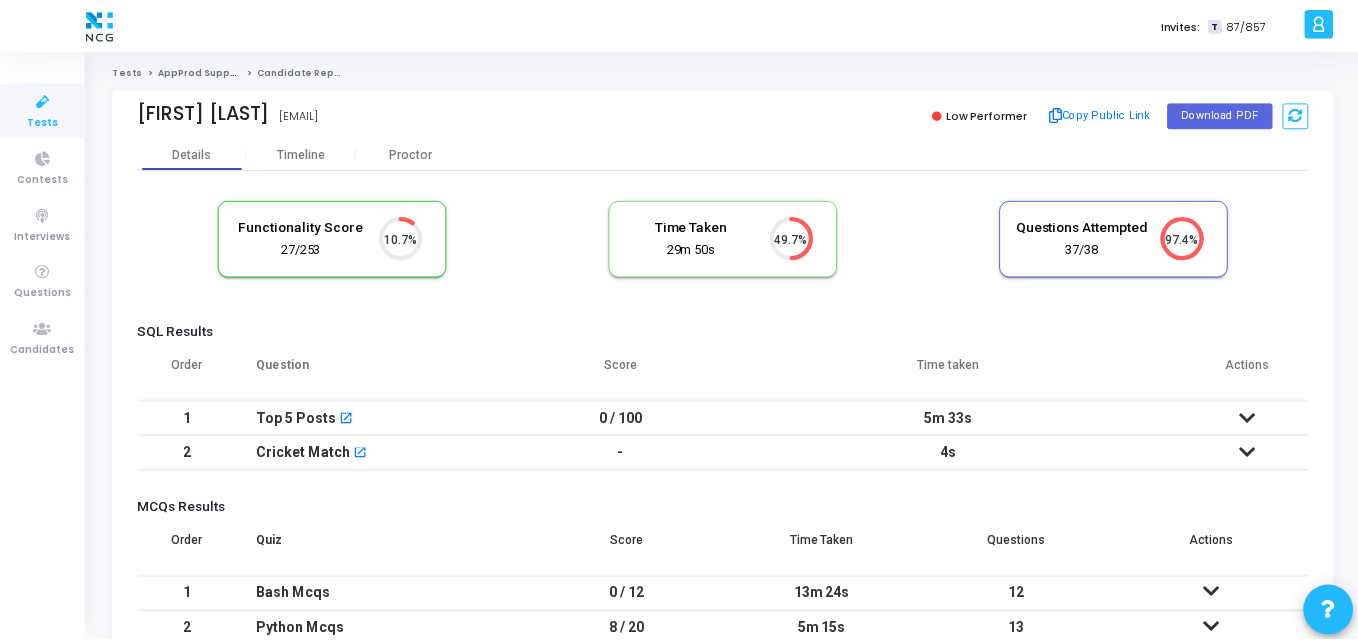 scroll, scrollTop: 0, scrollLeft: 0, axis: both 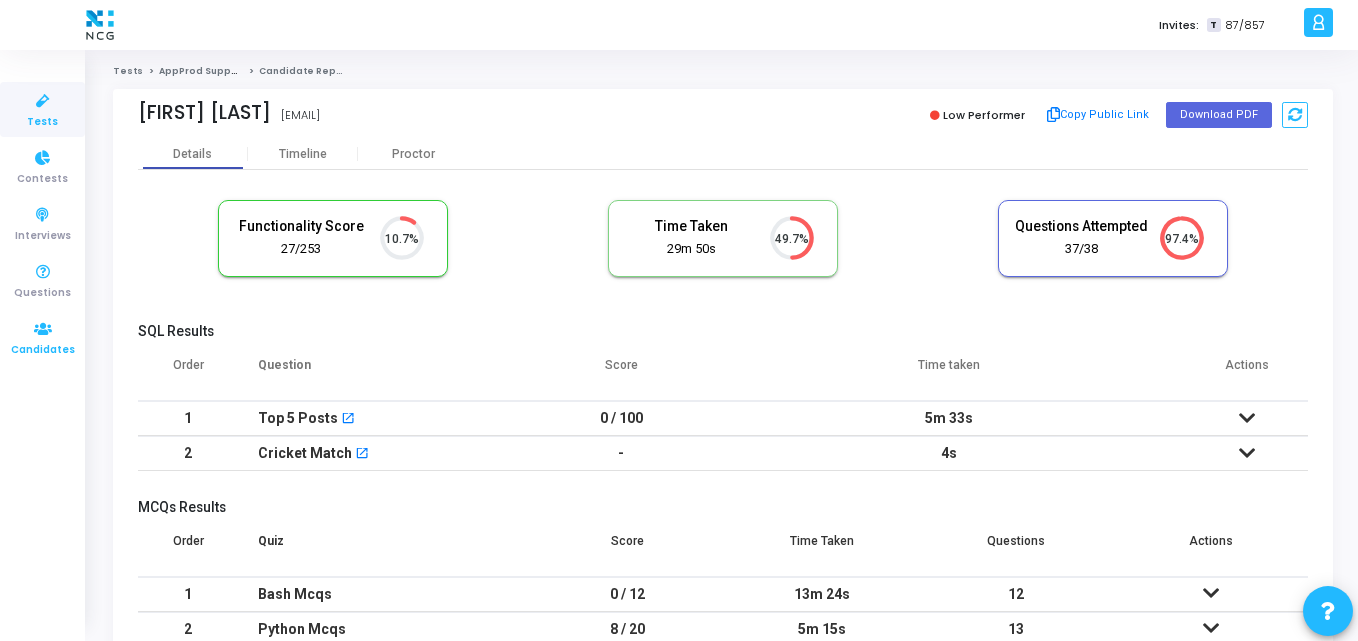 click at bounding box center (43, 329) 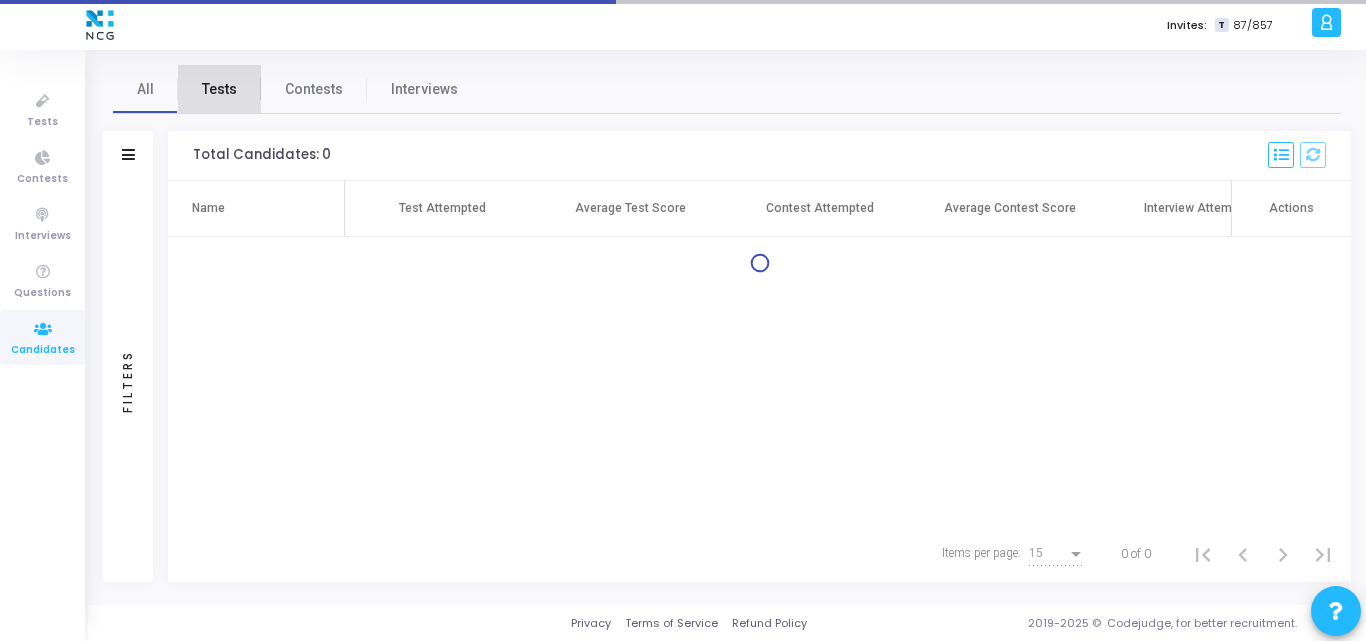 click on "Tests" at bounding box center (219, 89) 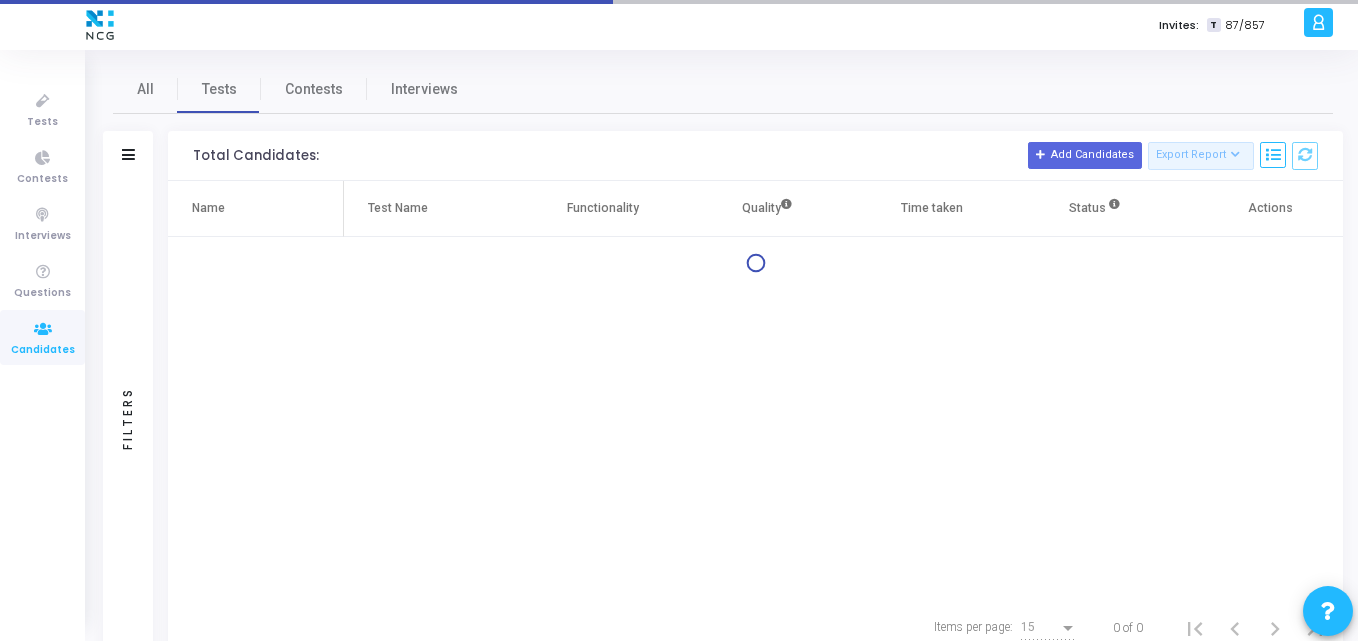 click on "Filters" 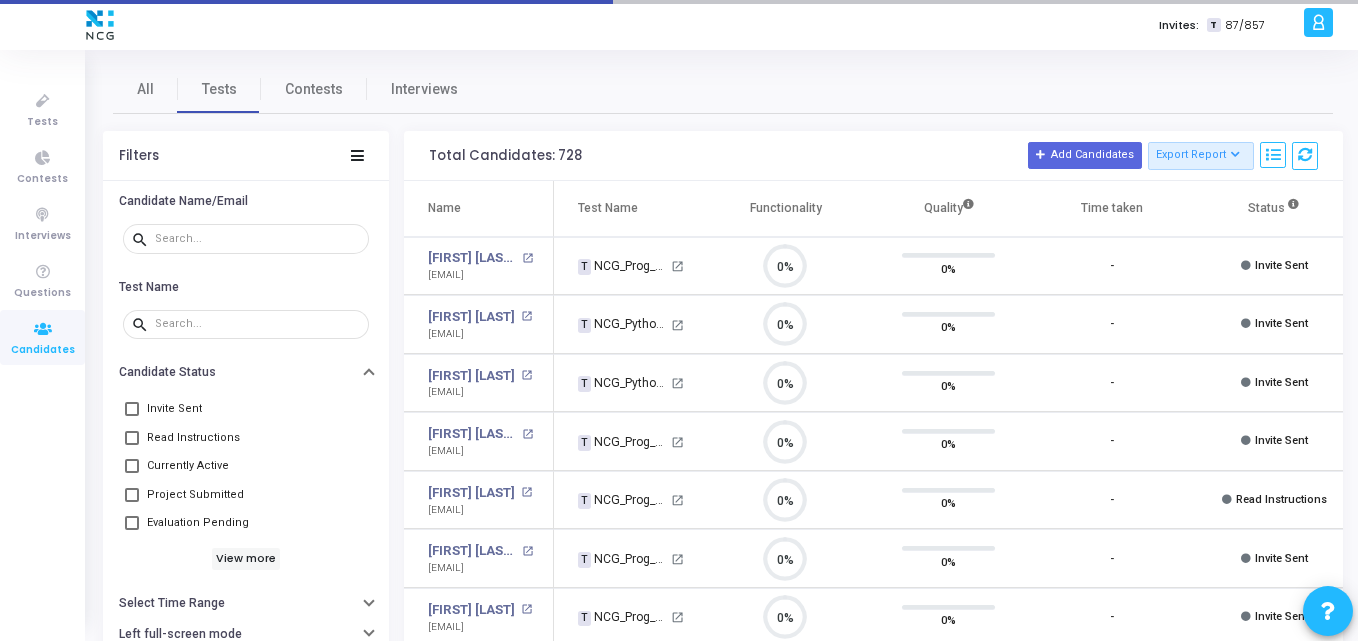 scroll, scrollTop: 9, scrollLeft: 9, axis: both 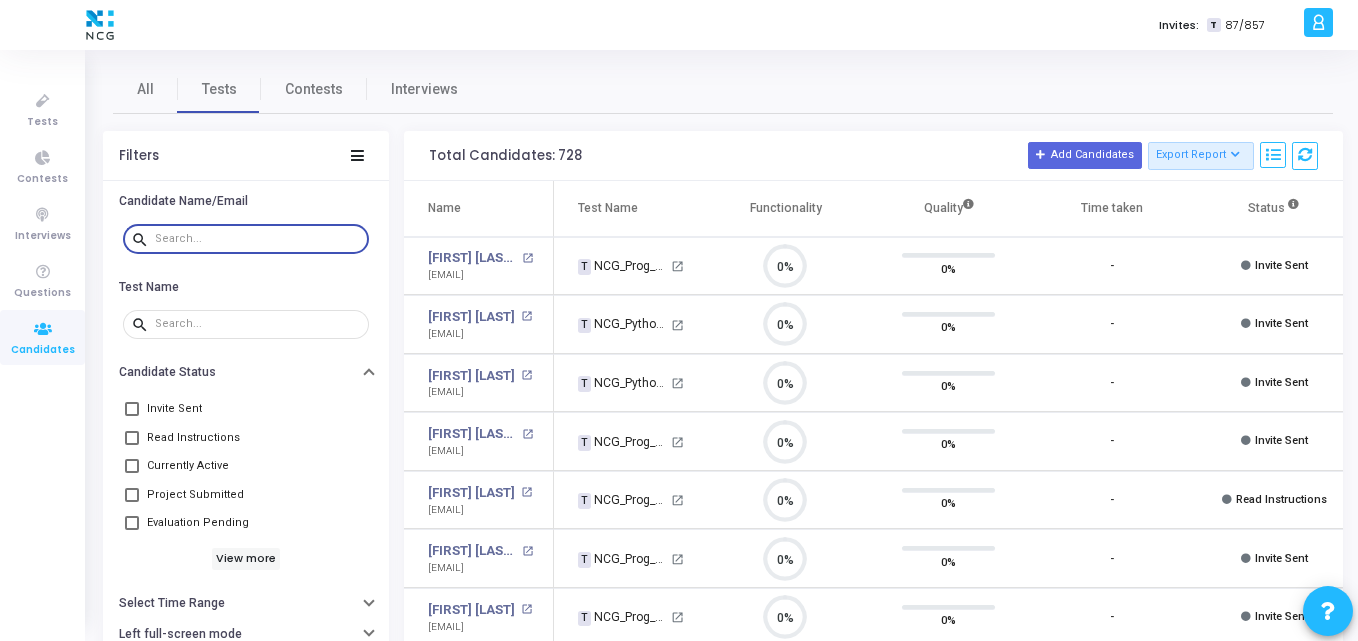 click at bounding box center [258, 239] 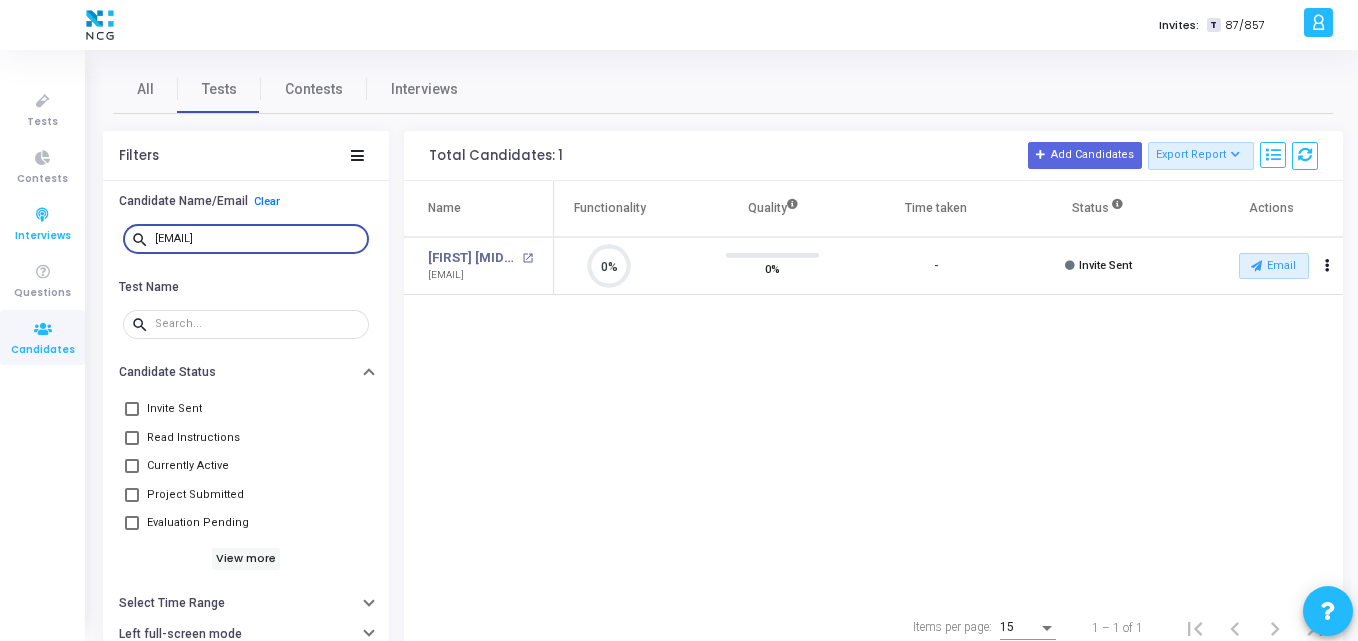 drag, startPoint x: 329, startPoint y: 242, endPoint x: 65, endPoint y: 237, distance: 264.04733 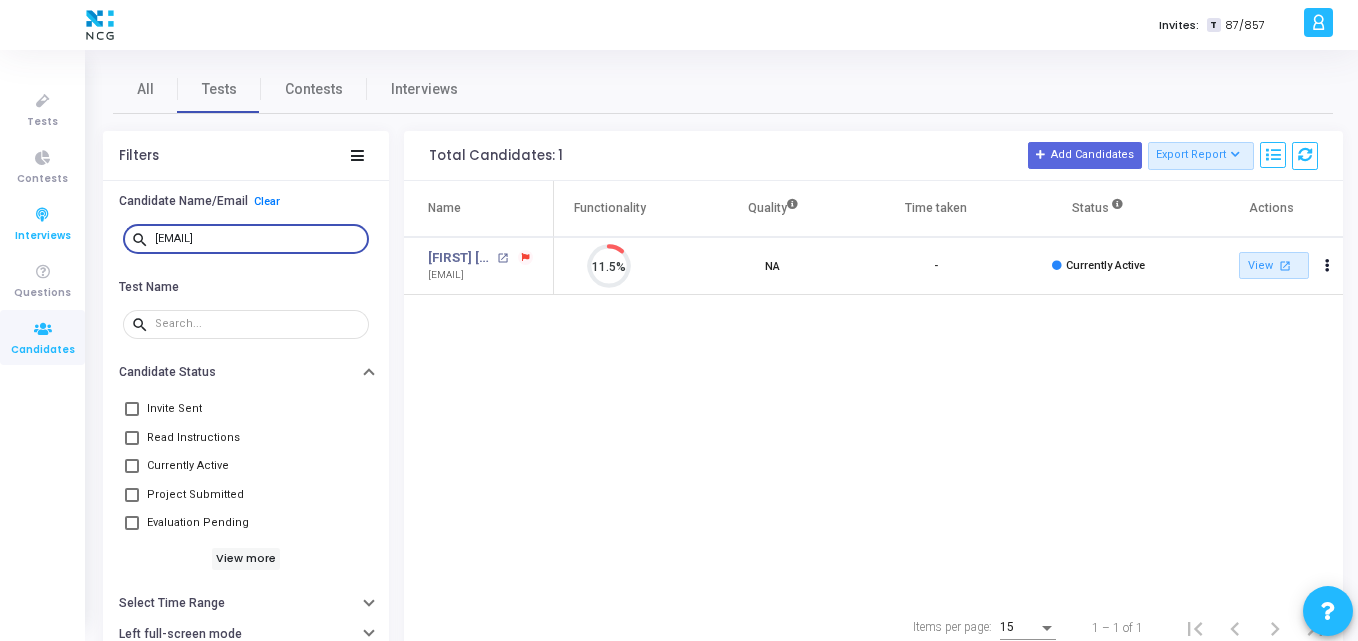 drag, startPoint x: 333, startPoint y: 234, endPoint x: 67, endPoint y: 211, distance: 266.99252 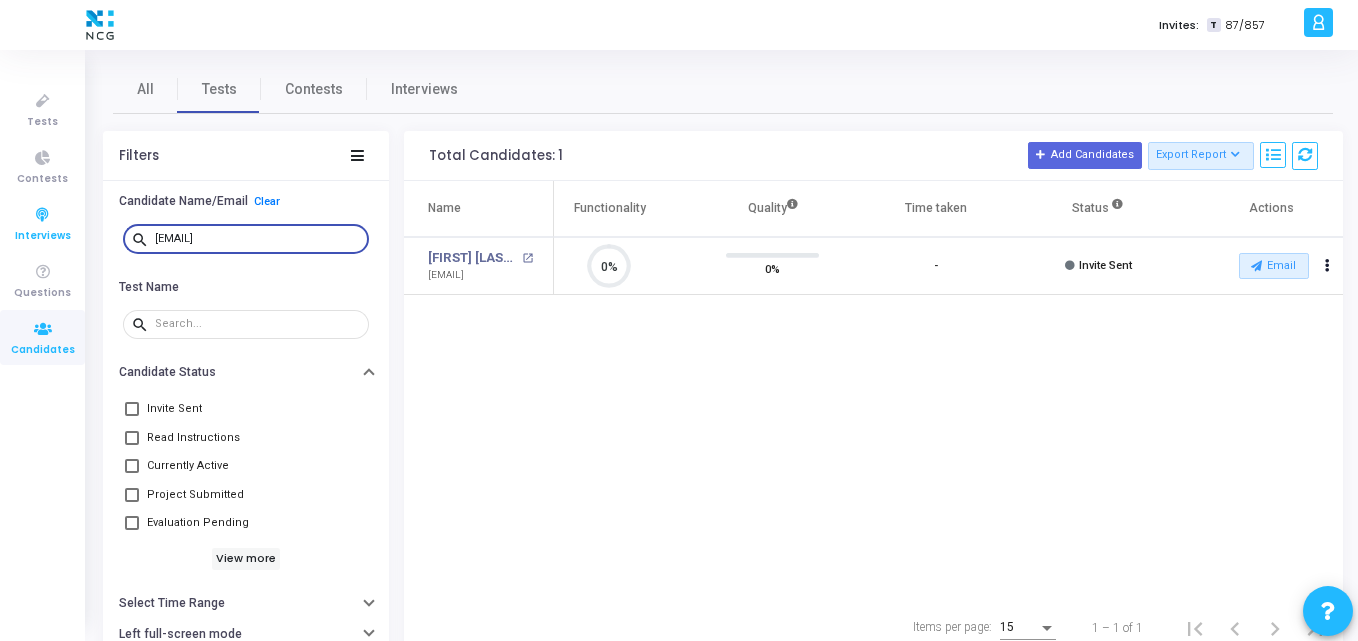 drag, startPoint x: 318, startPoint y: 236, endPoint x: 43, endPoint y: 209, distance: 276.32227 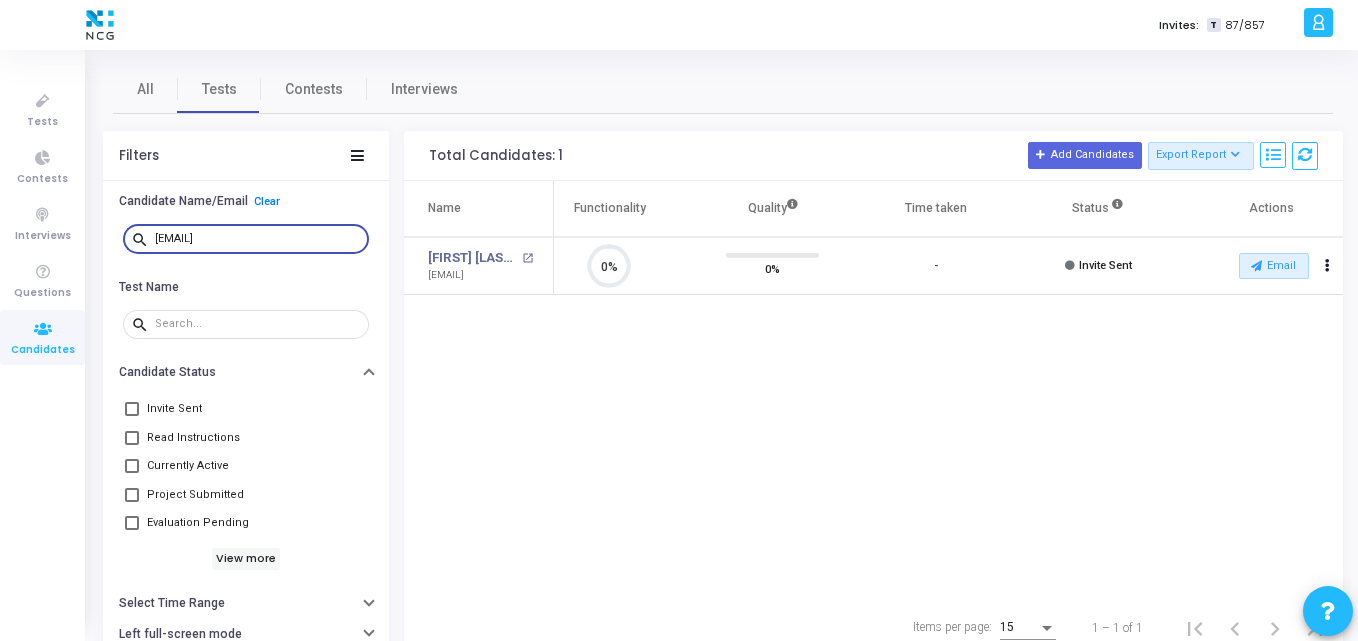 type on "[EMAIL]" 